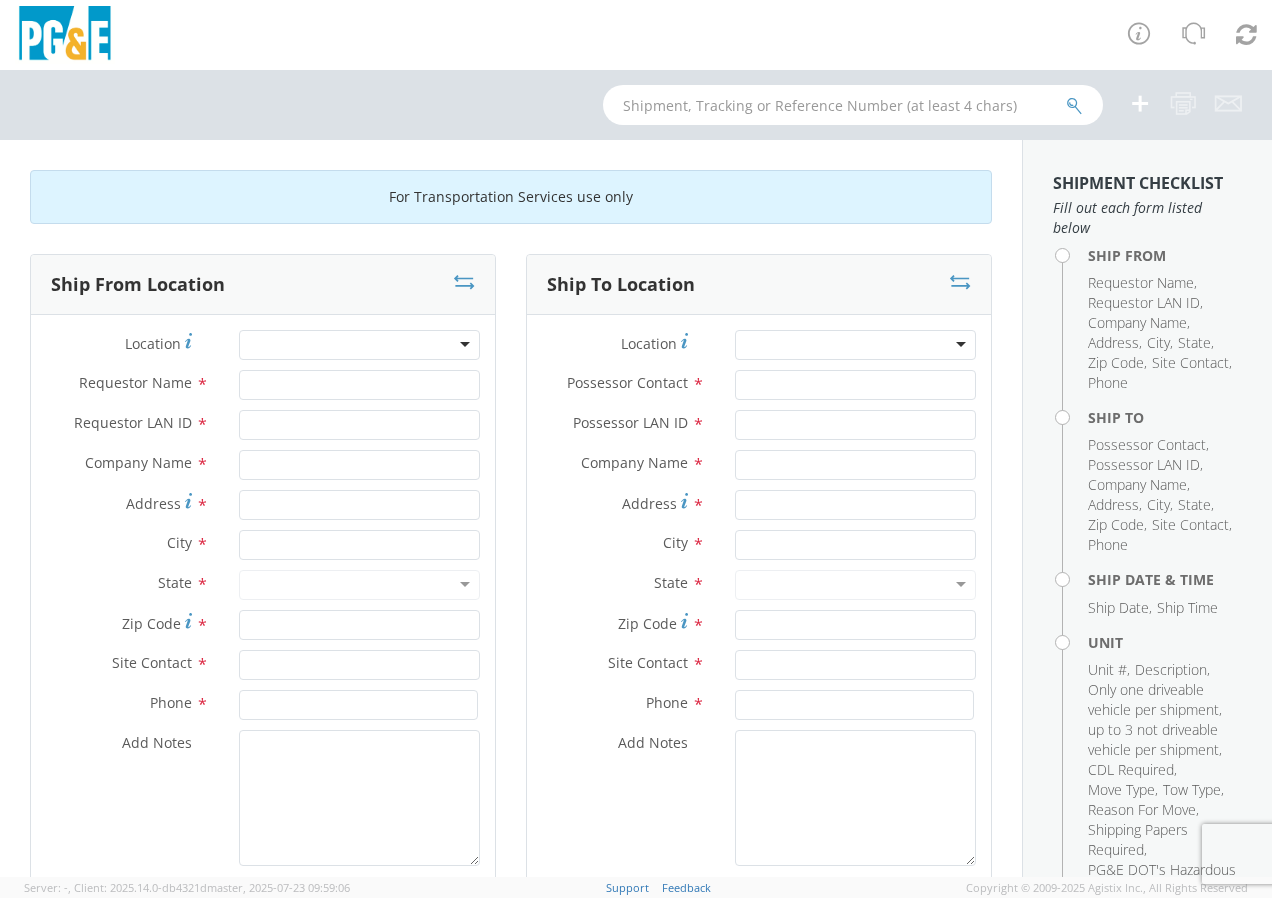 scroll, scrollTop: 0, scrollLeft: 0, axis: both 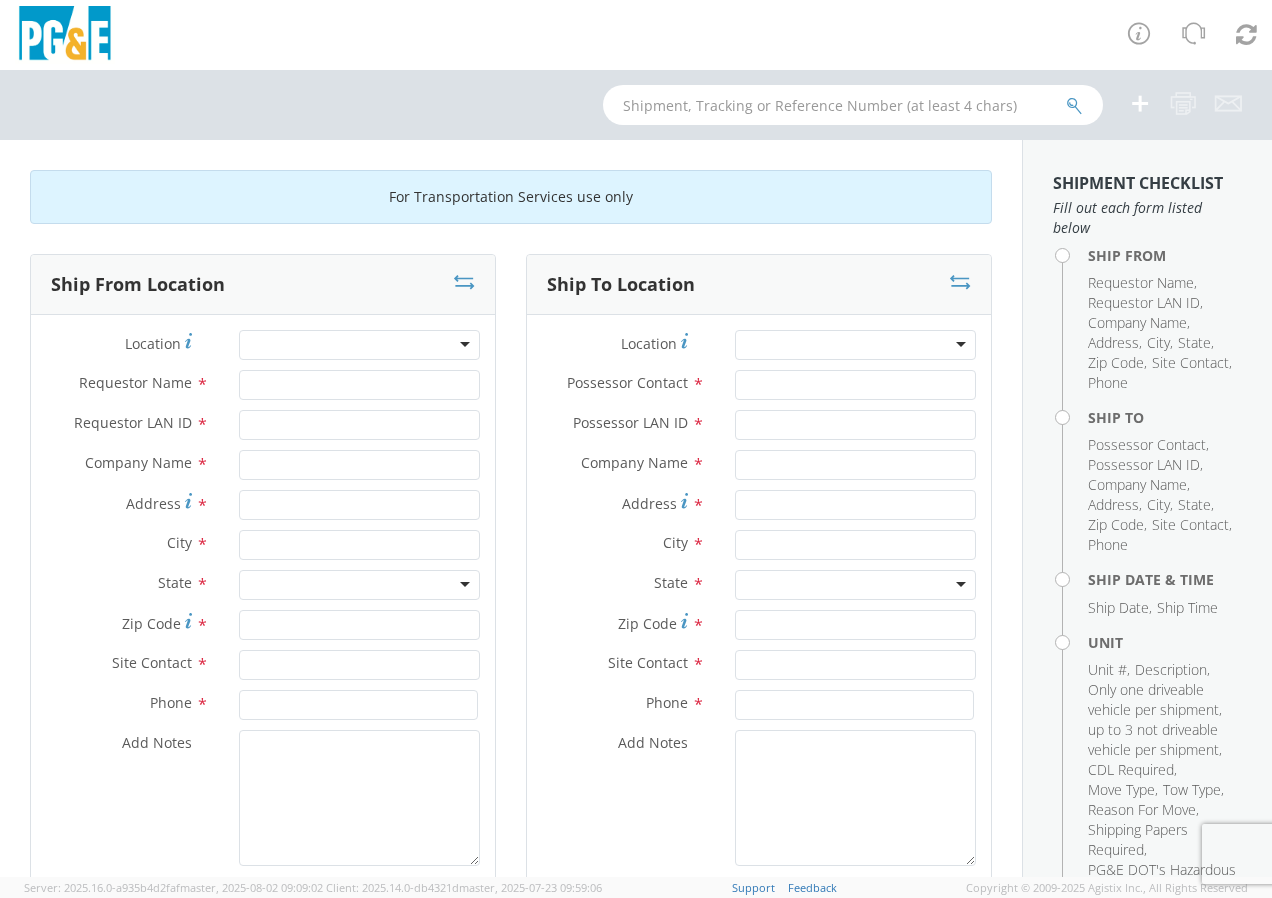 click at bounding box center (359, 345) 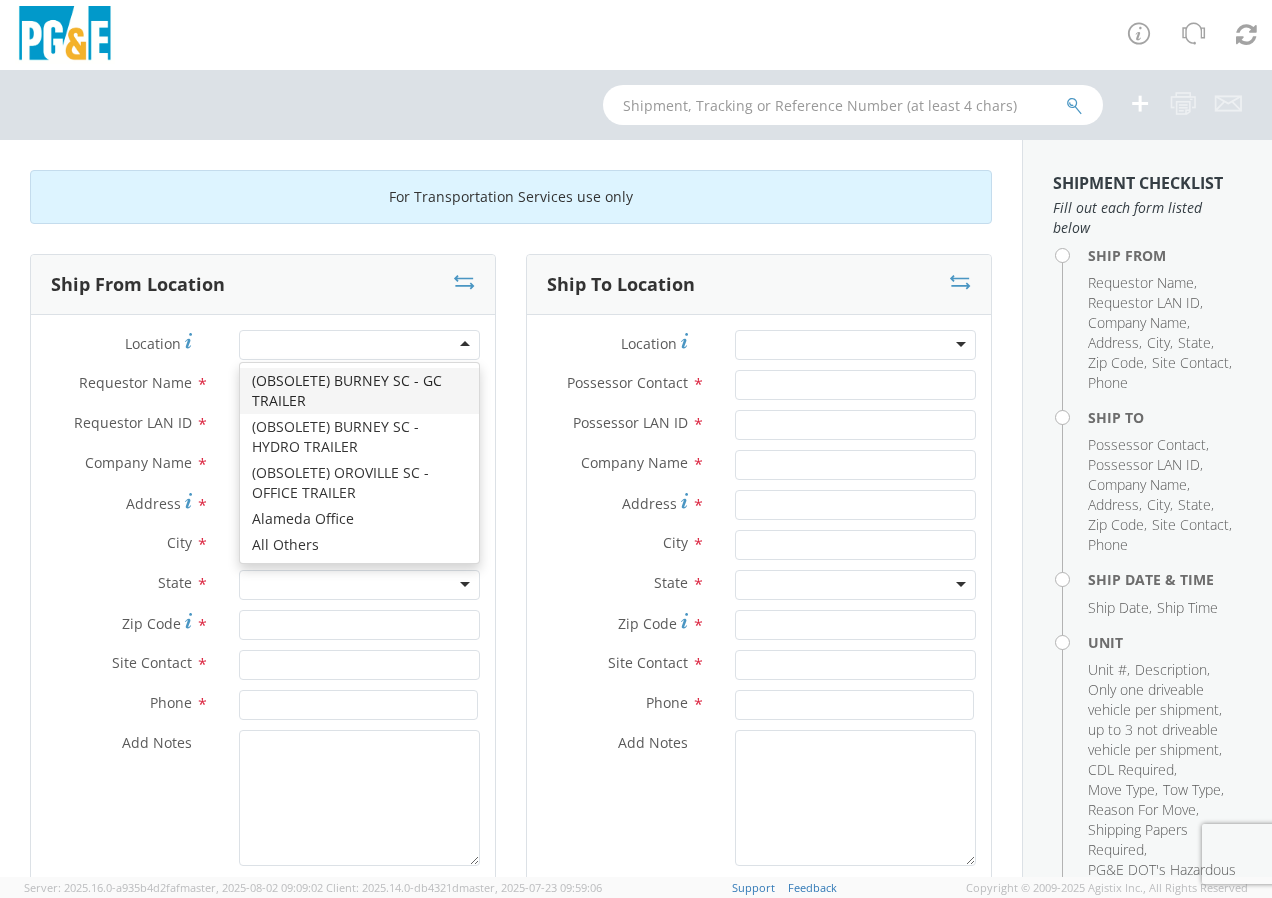 type on "w" 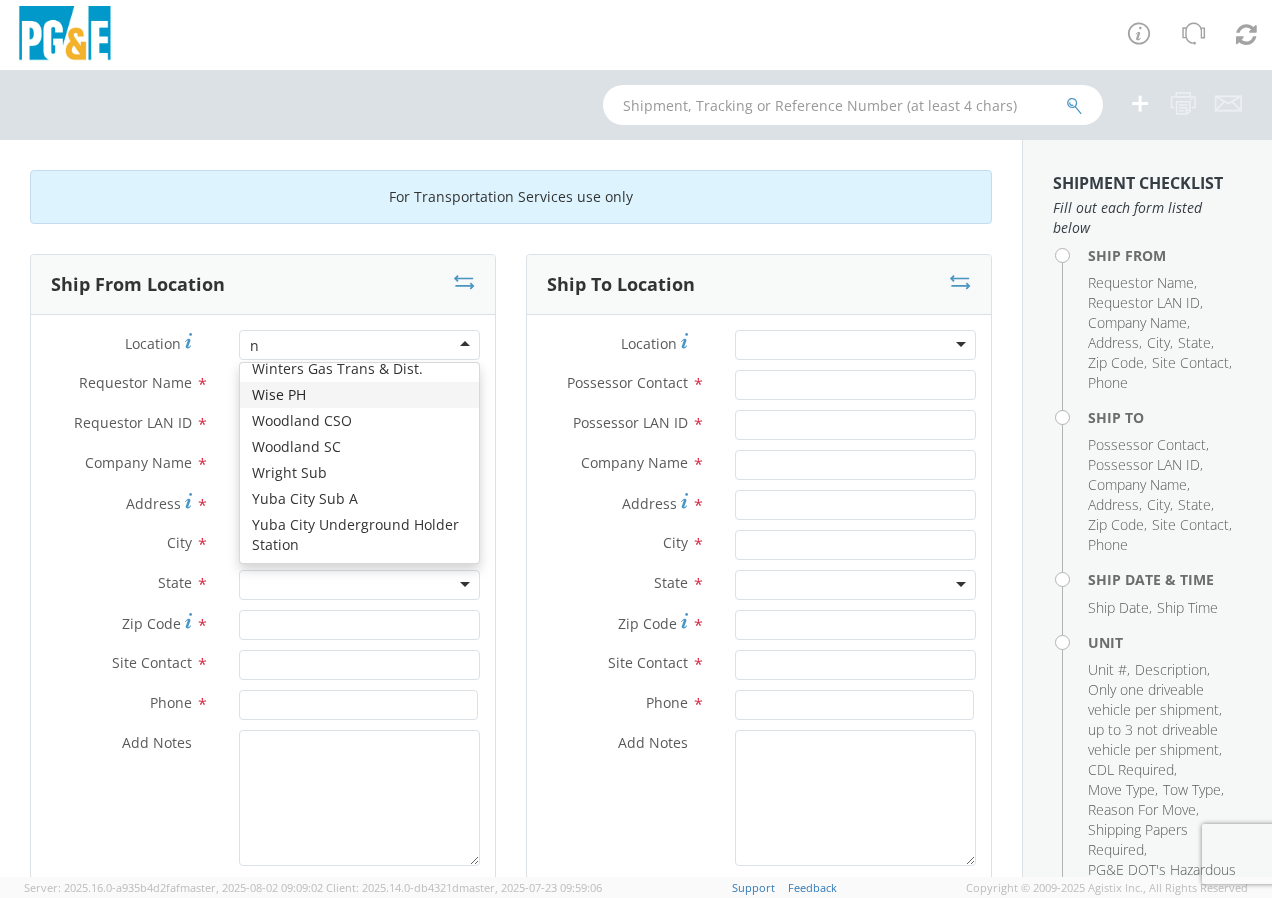 scroll, scrollTop: 5, scrollLeft: 0, axis: vertical 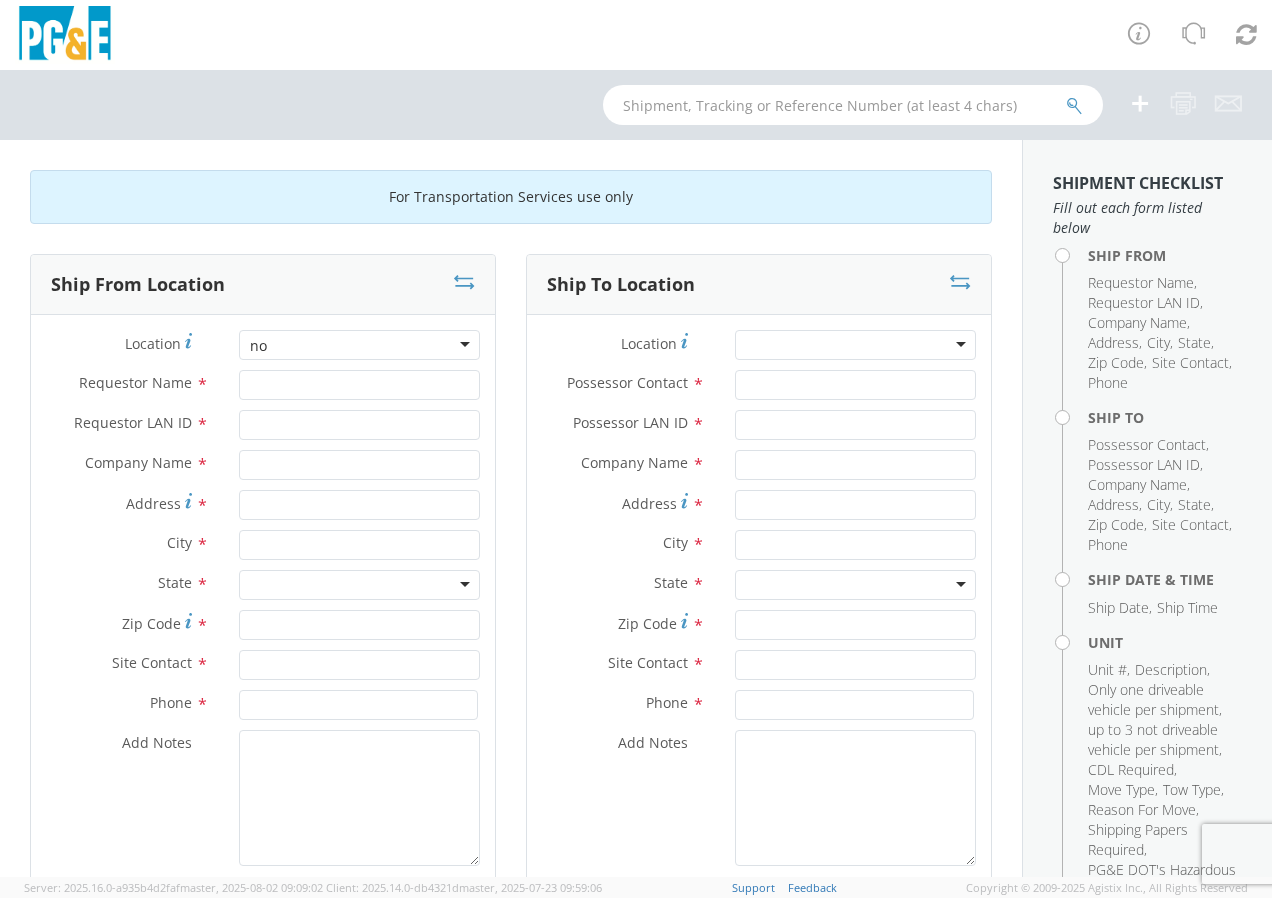 type on "n" 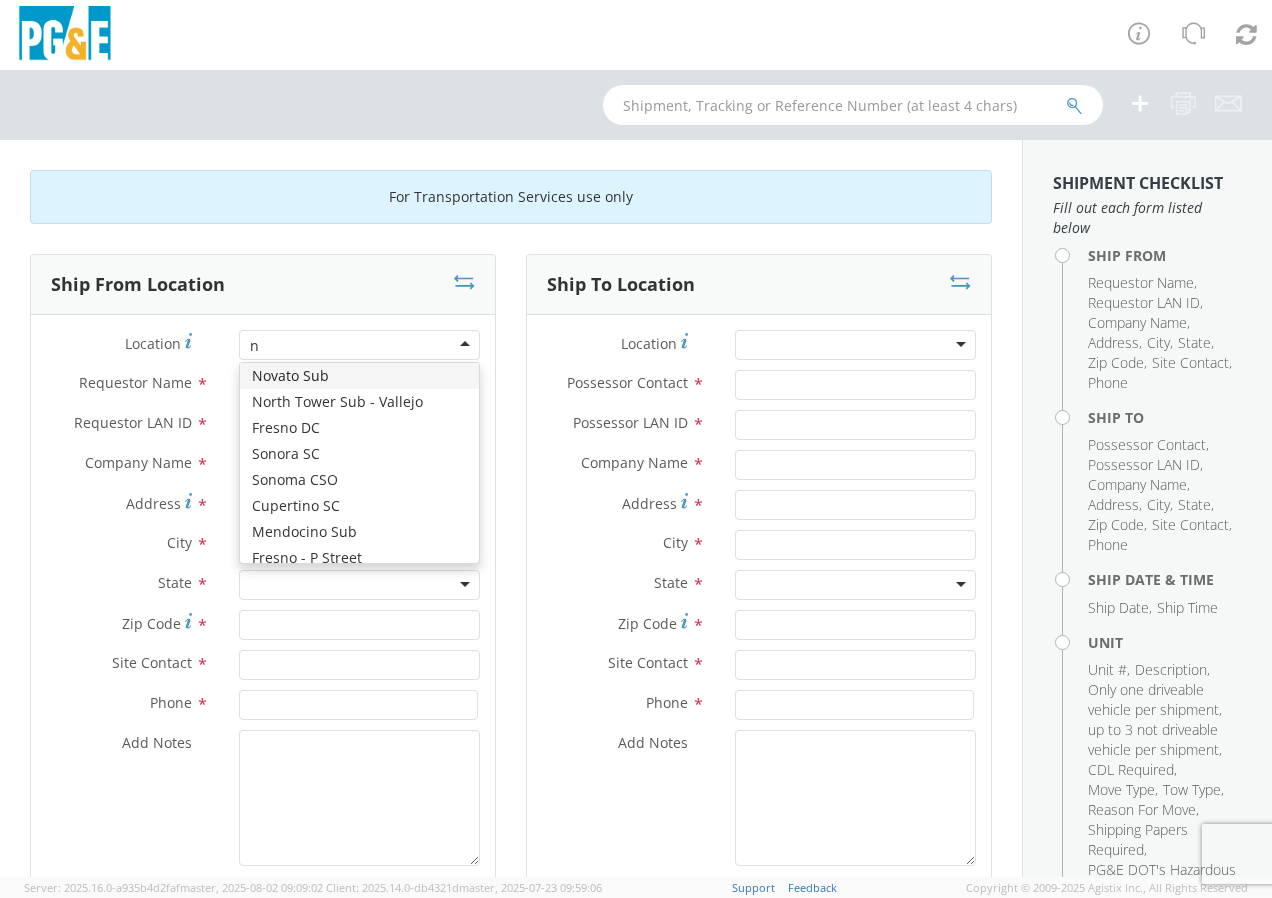type 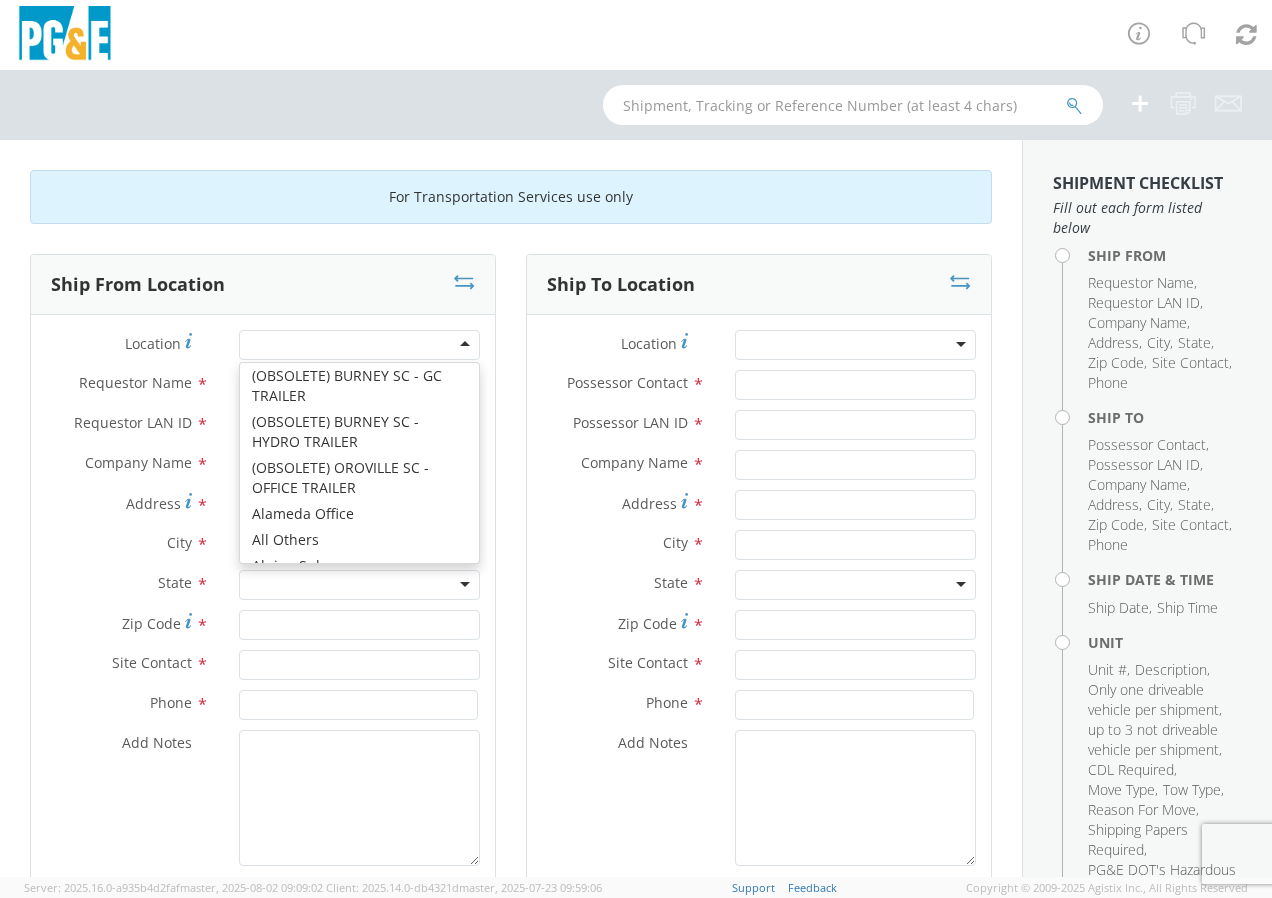 scroll, scrollTop: 8263, scrollLeft: 0, axis: vertical 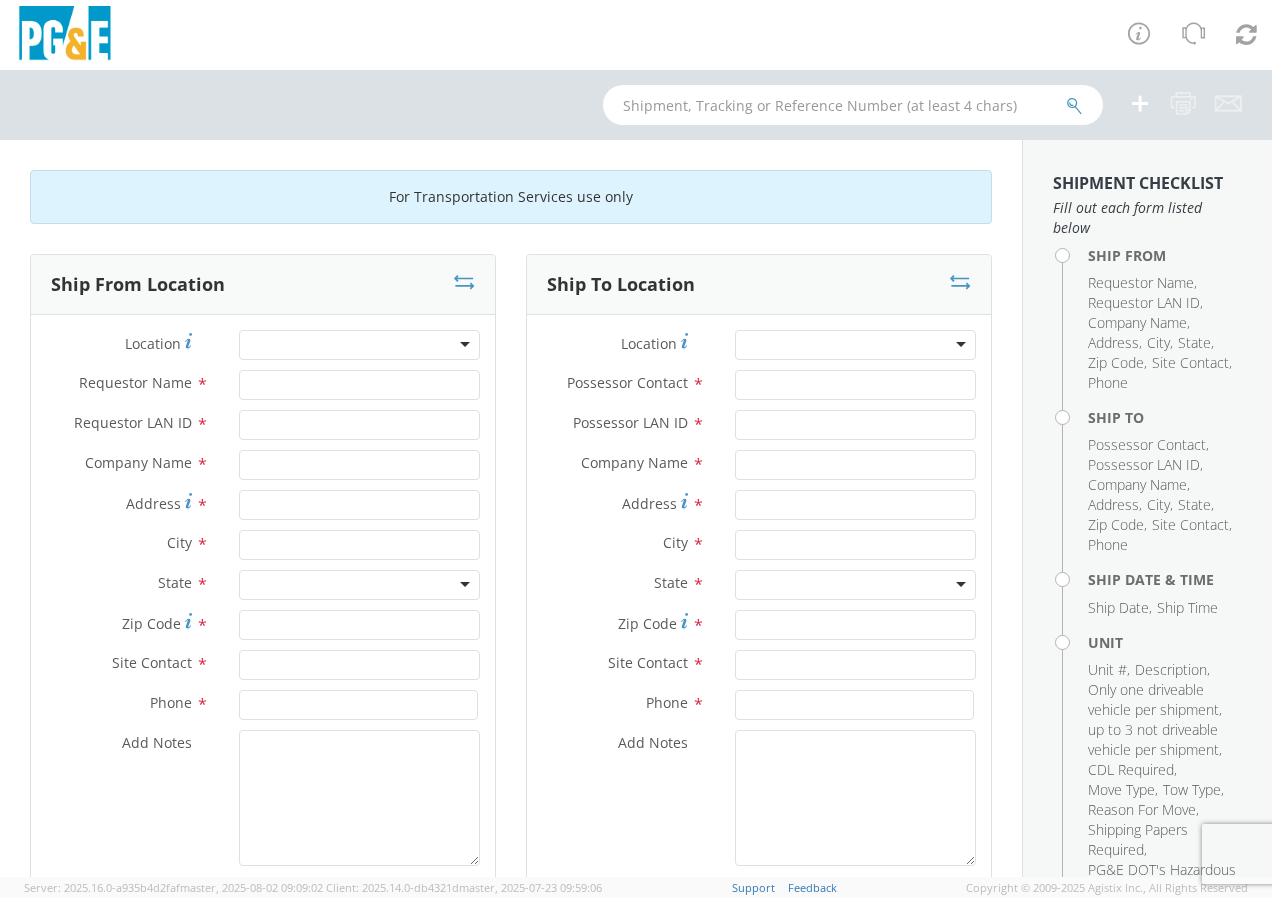 click on "Company Name        *" at bounding box center (263, 470) 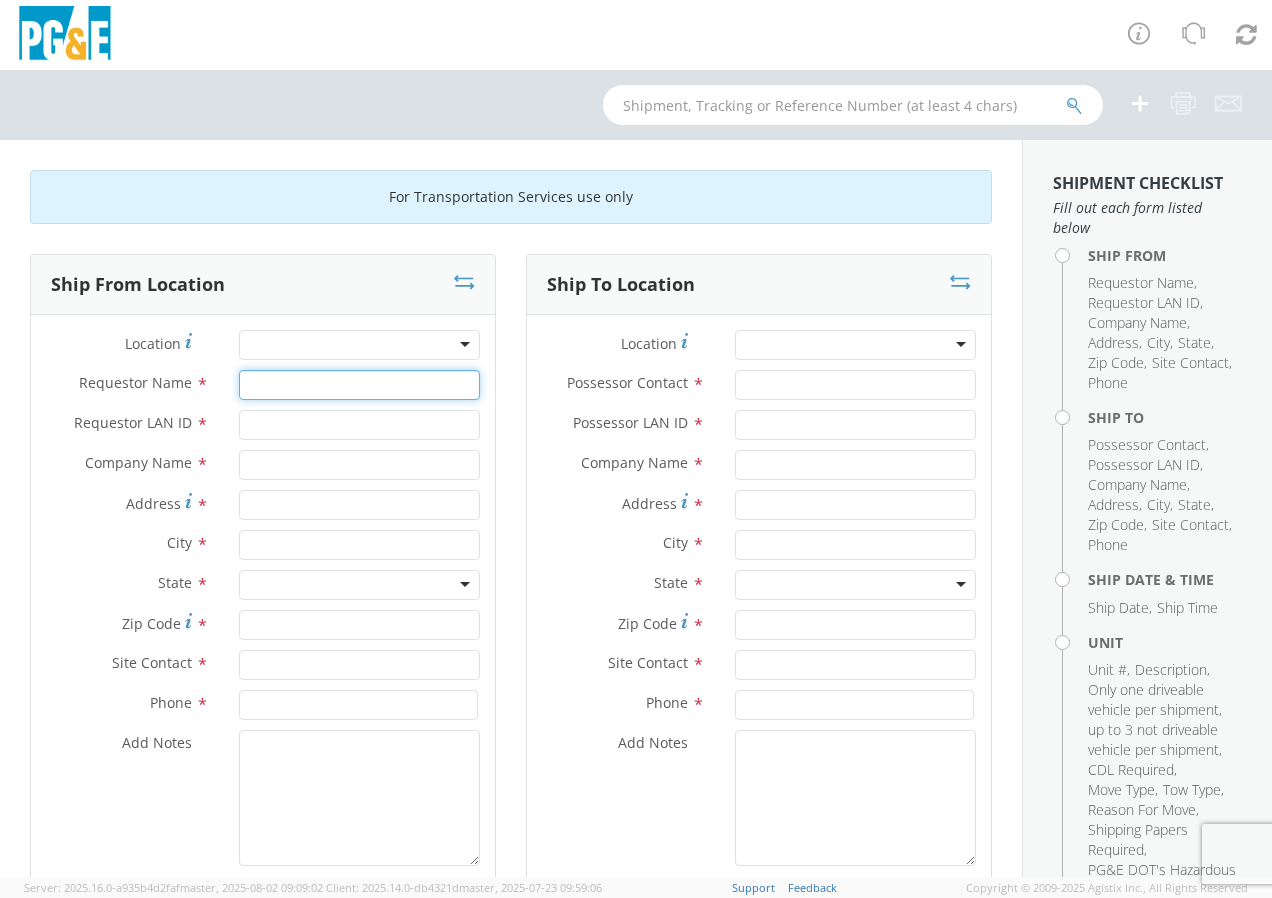 click on "Requestor Name        *" at bounding box center [359, 385] 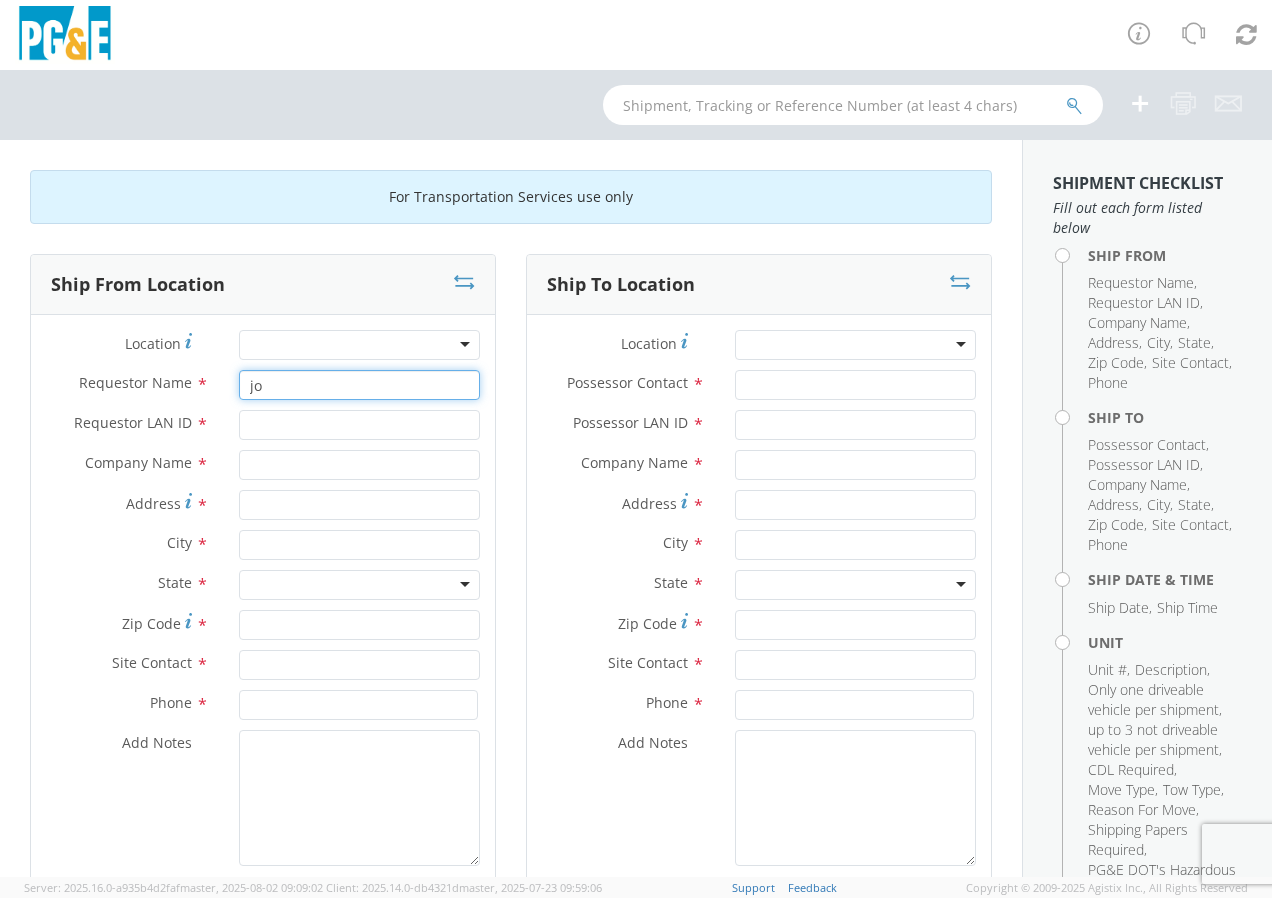 type on "j" 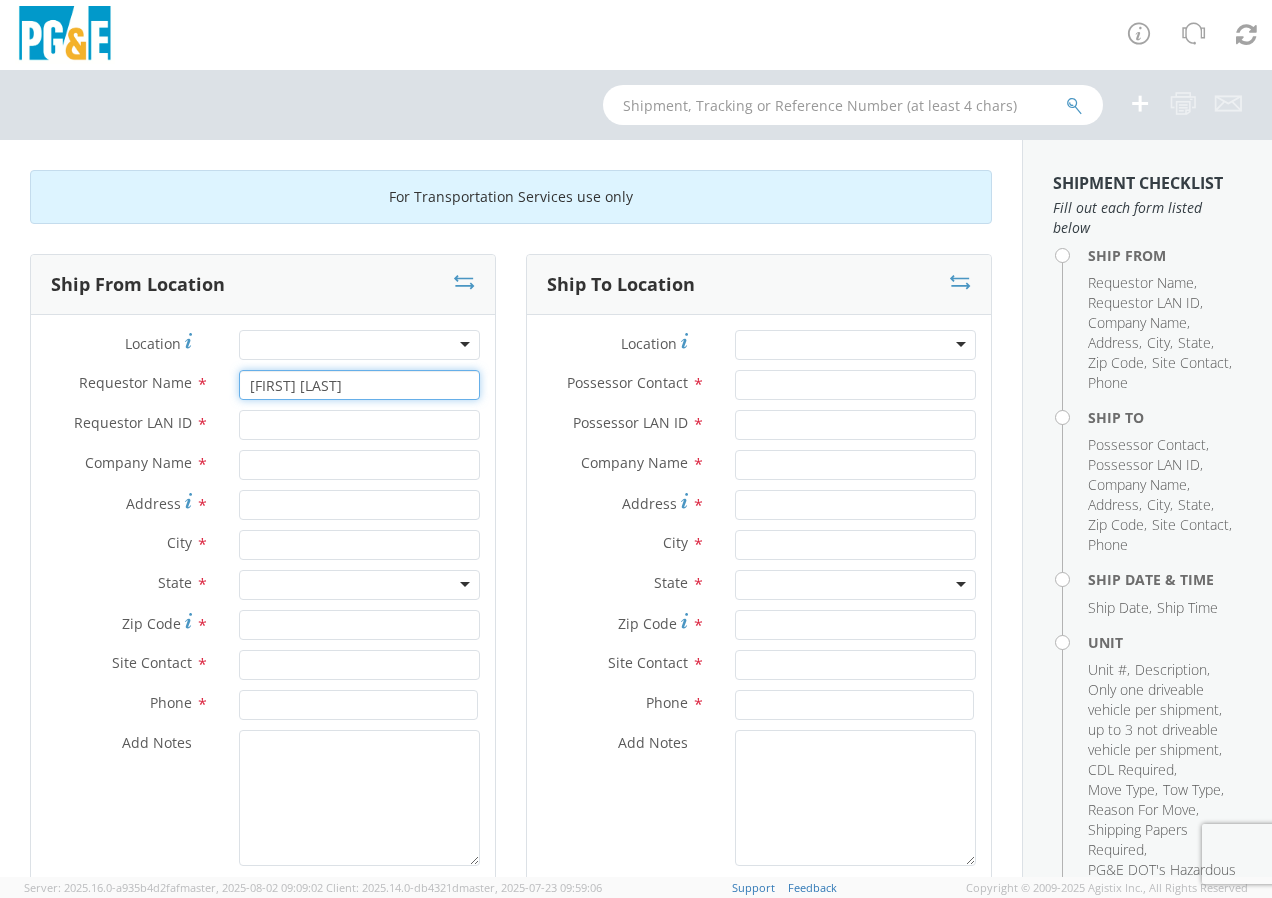 type on "[FIRST] [LAST]" 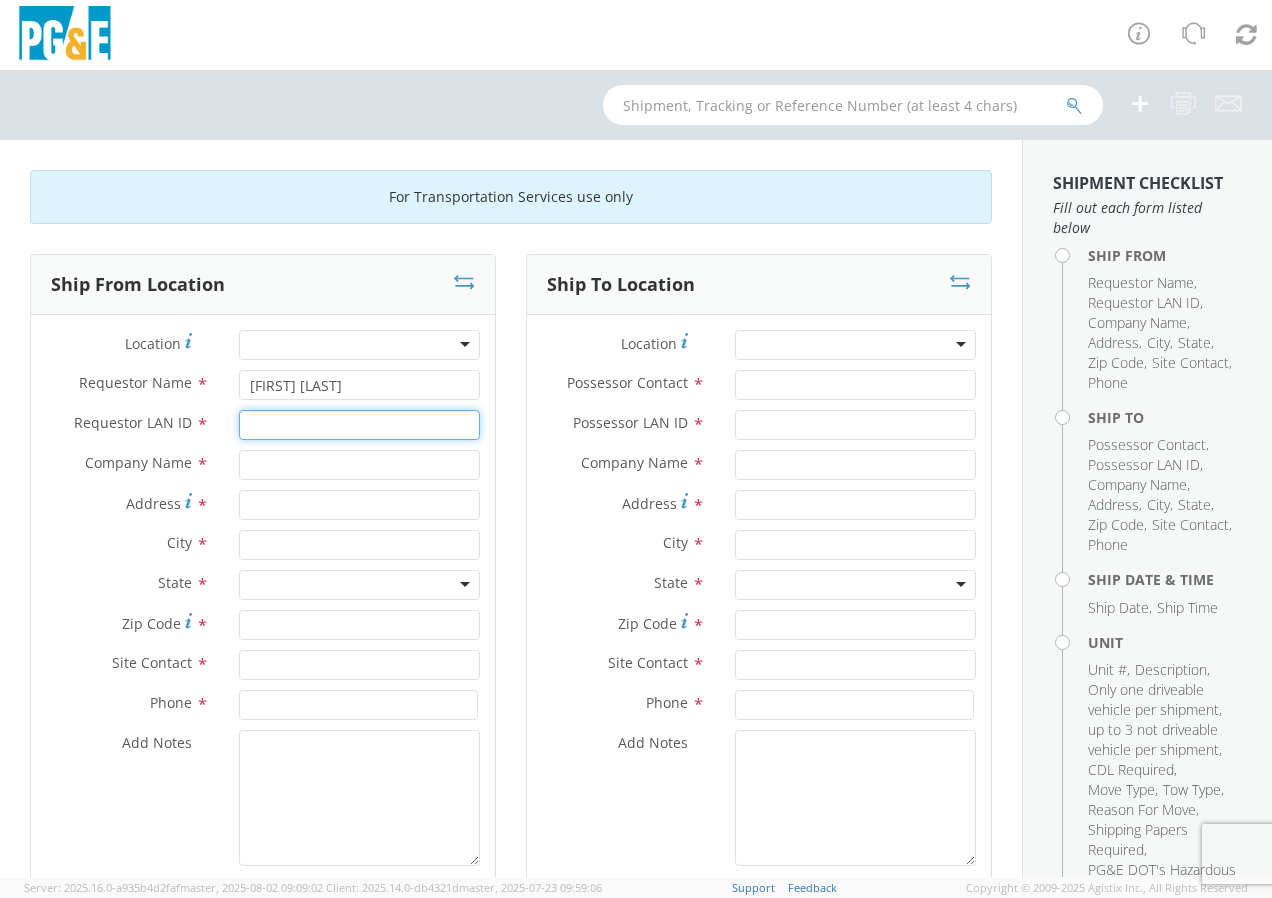 click on "Requestor LAN ID        *" at bounding box center (359, 425) 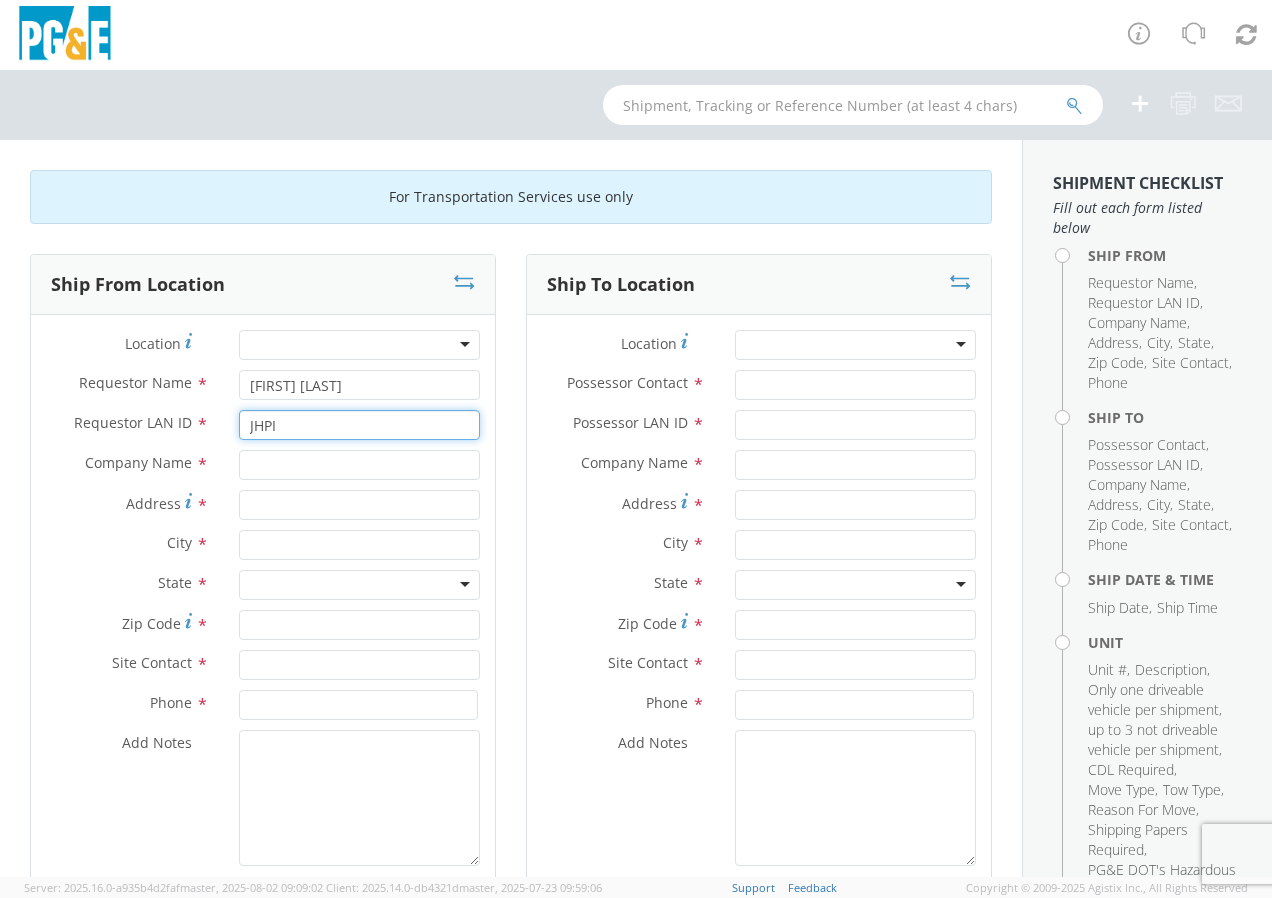 type on "JHPI" 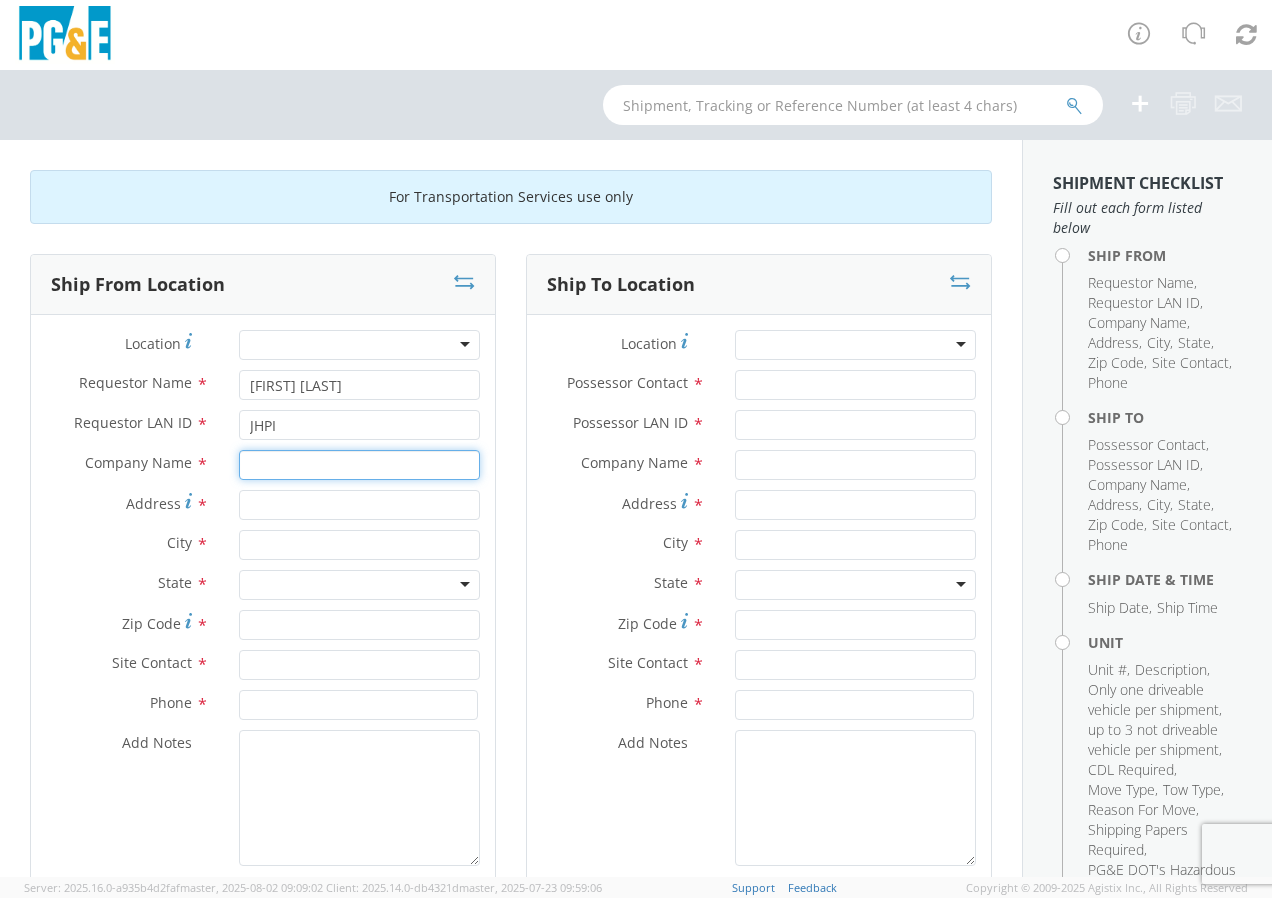 click at bounding box center (359, 465) 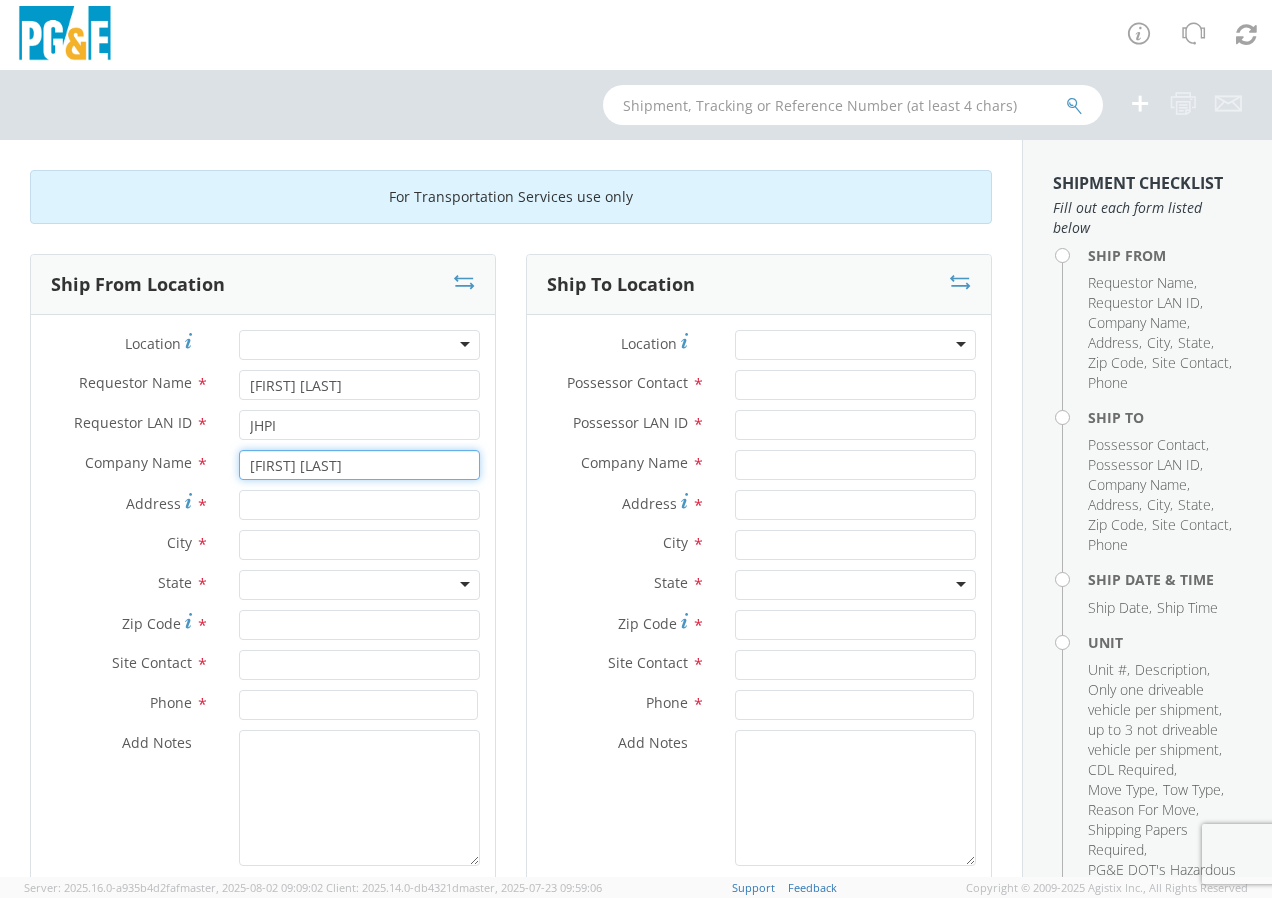 type on "[FIRST] [LAST]" 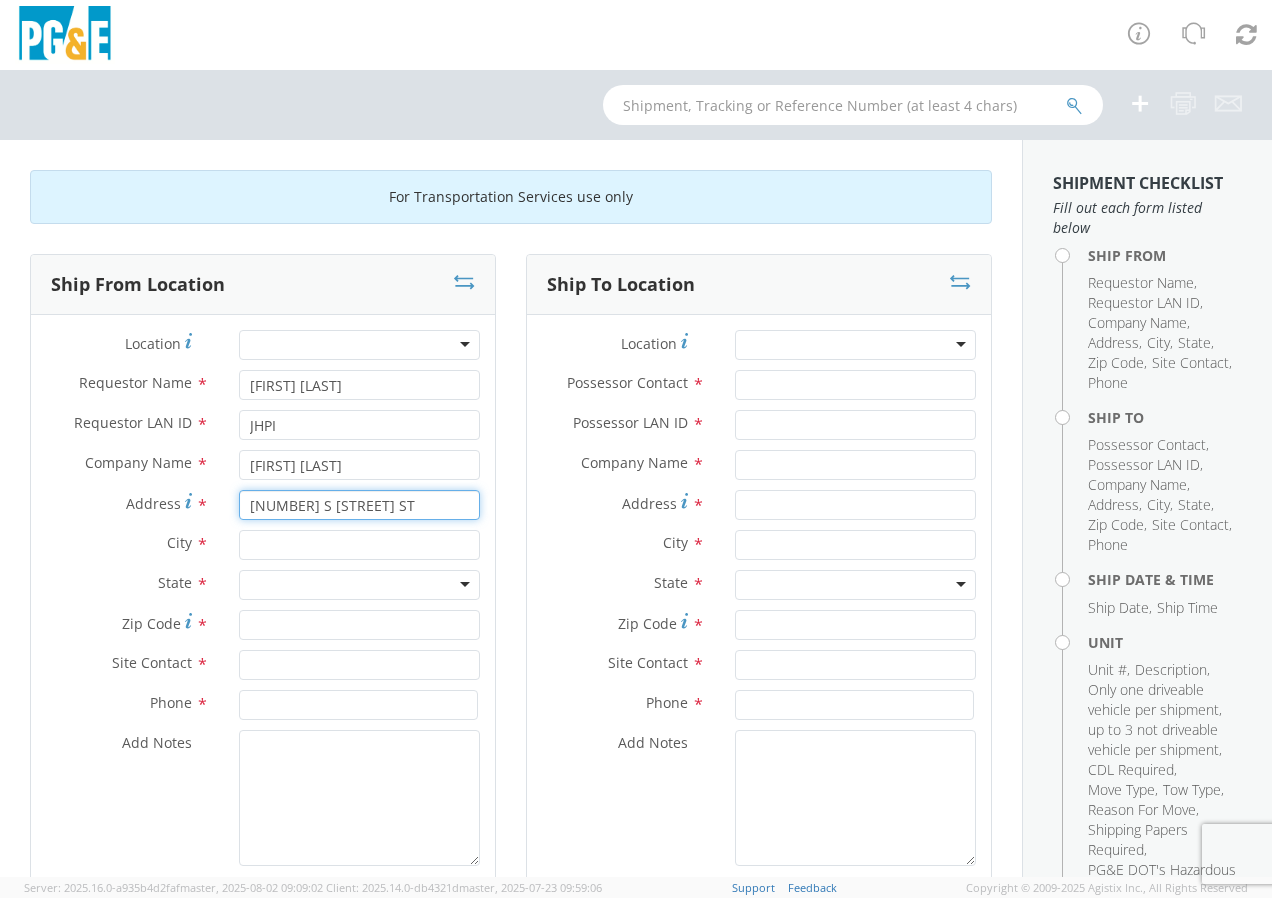 type on "[NUMBER] S [STREET] ST" 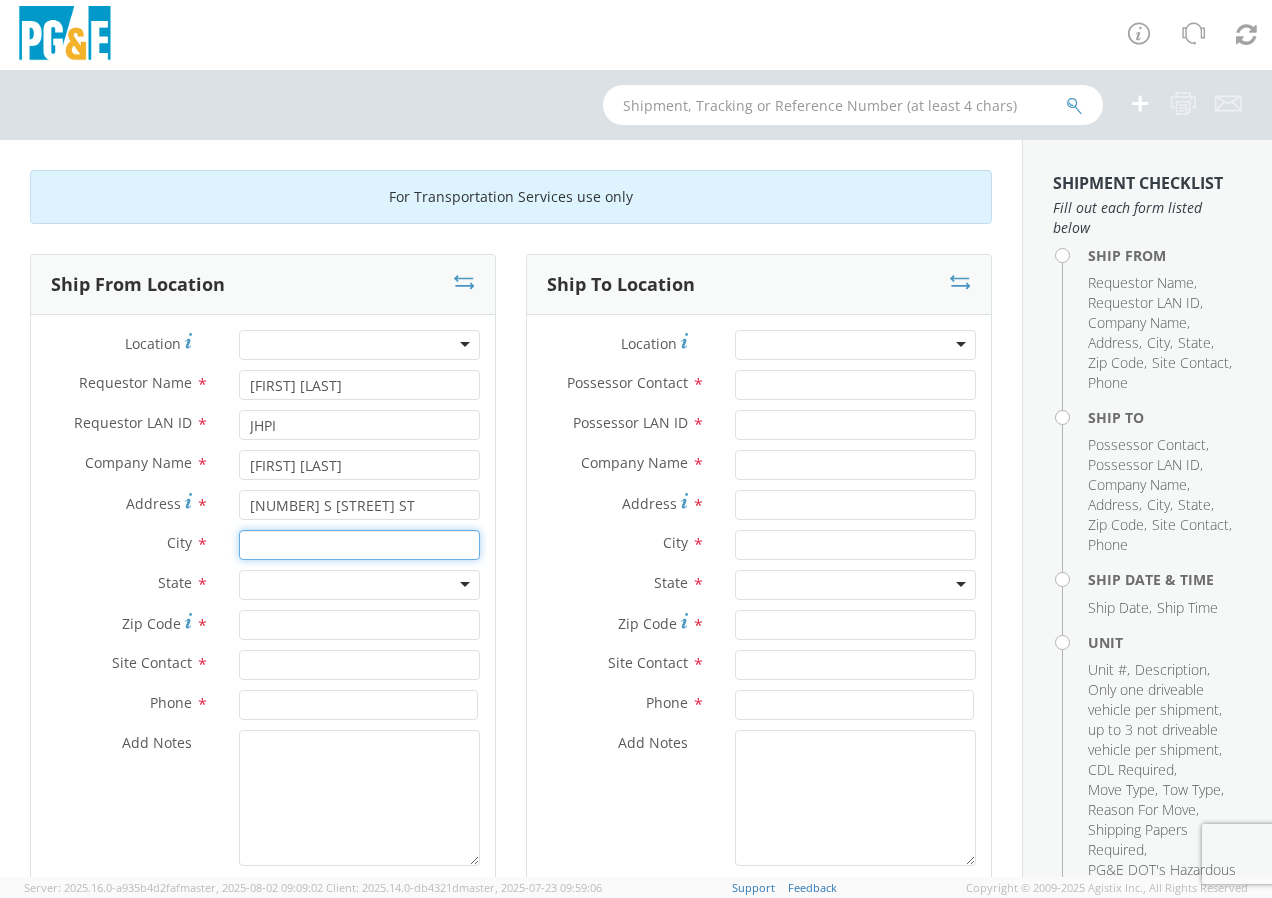 click at bounding box center [359, 545] 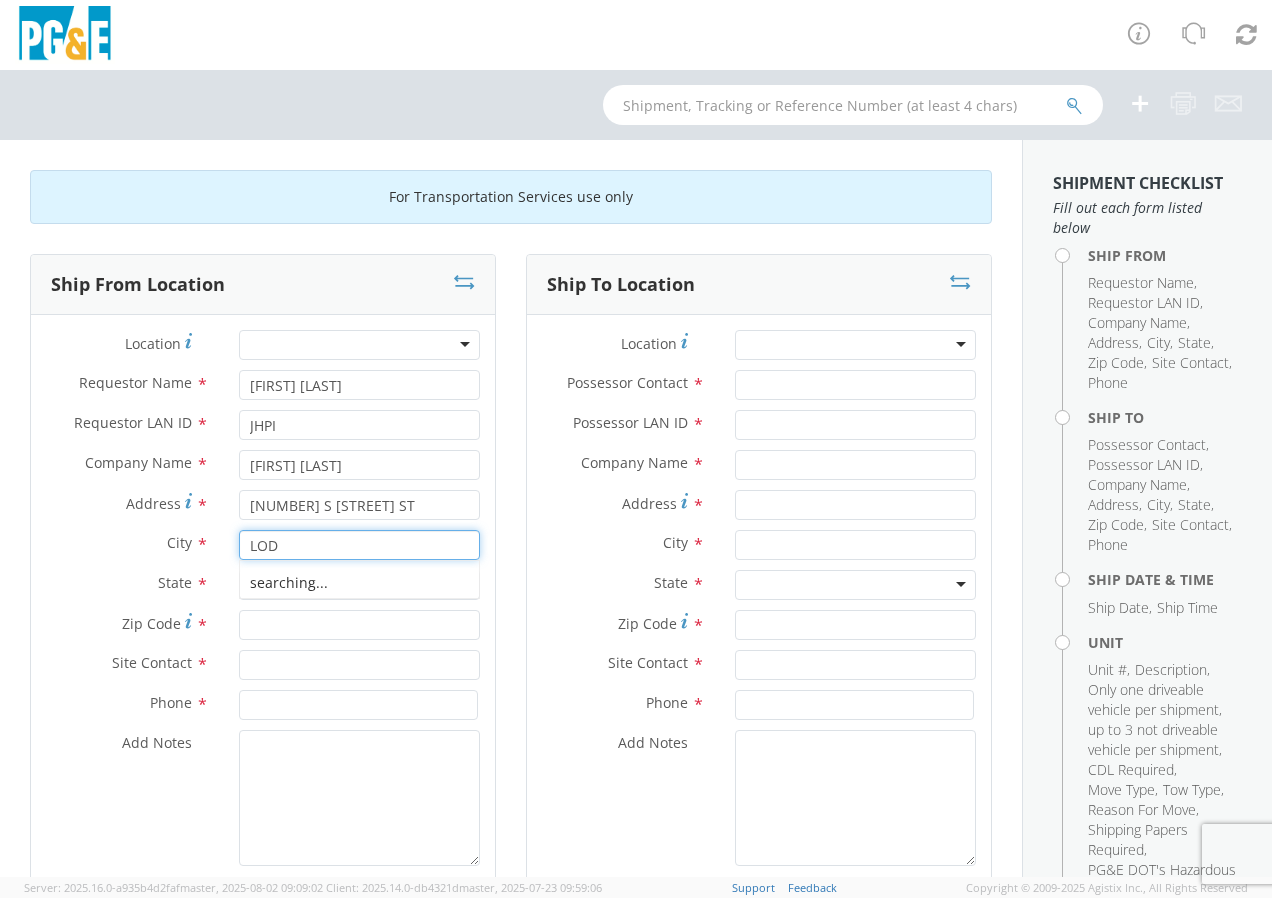 type on "LODI" 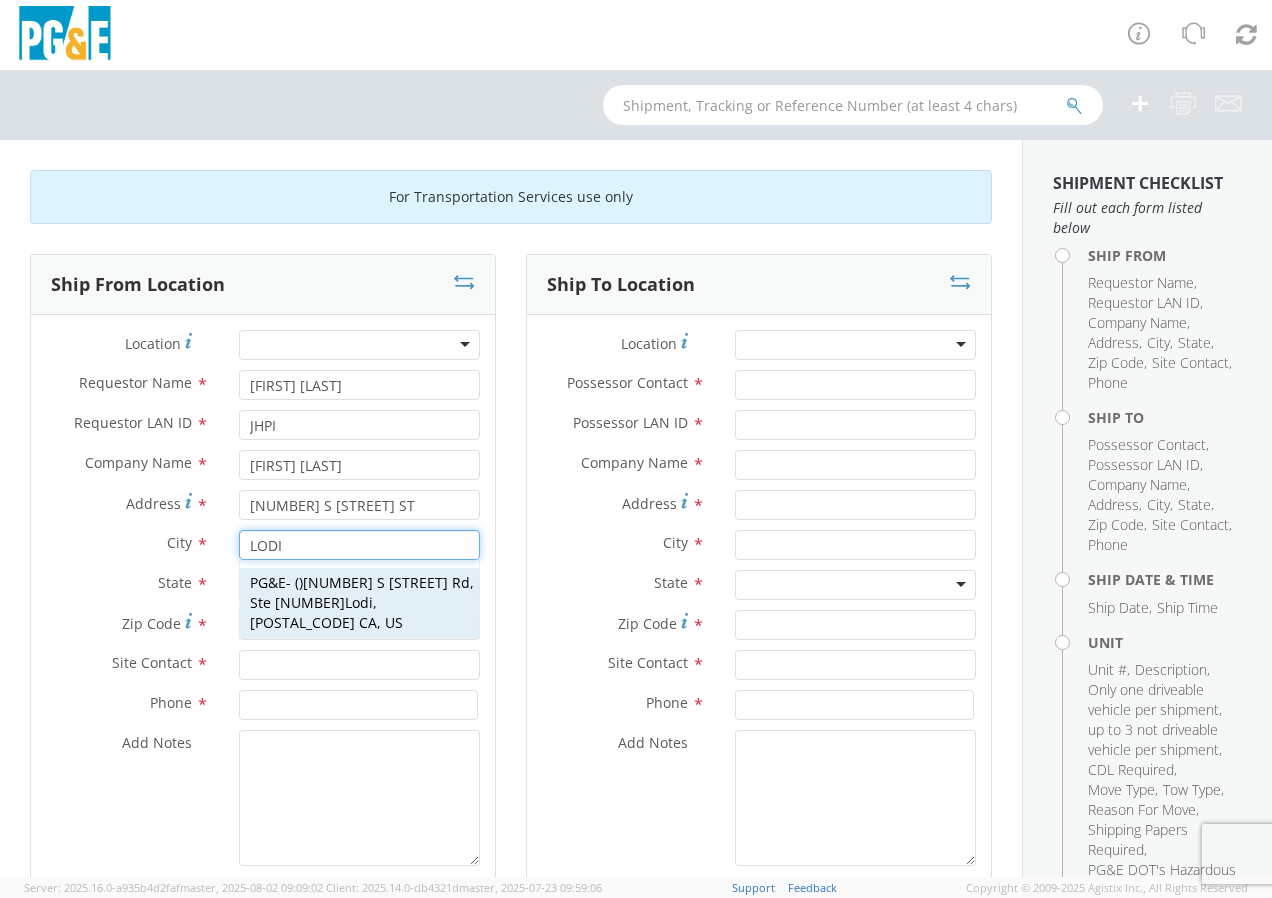 click on "PG&E  - ( ) [NUMBER] S Lower Sacramento Rd, Ste 604  [CITY] , [POSTAL_CODE] CA, US" at bounding box center [359, 603] 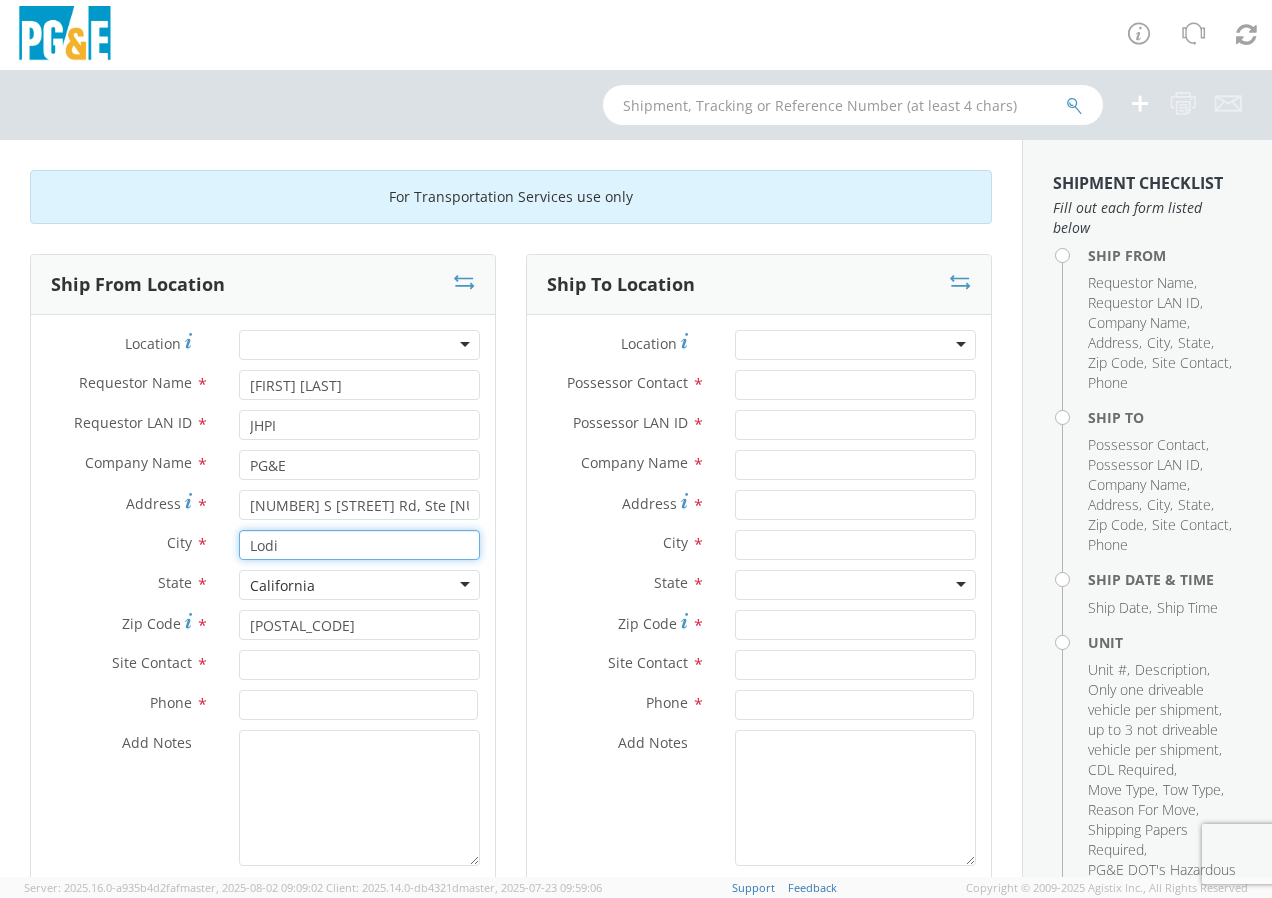 type on "Lodi" 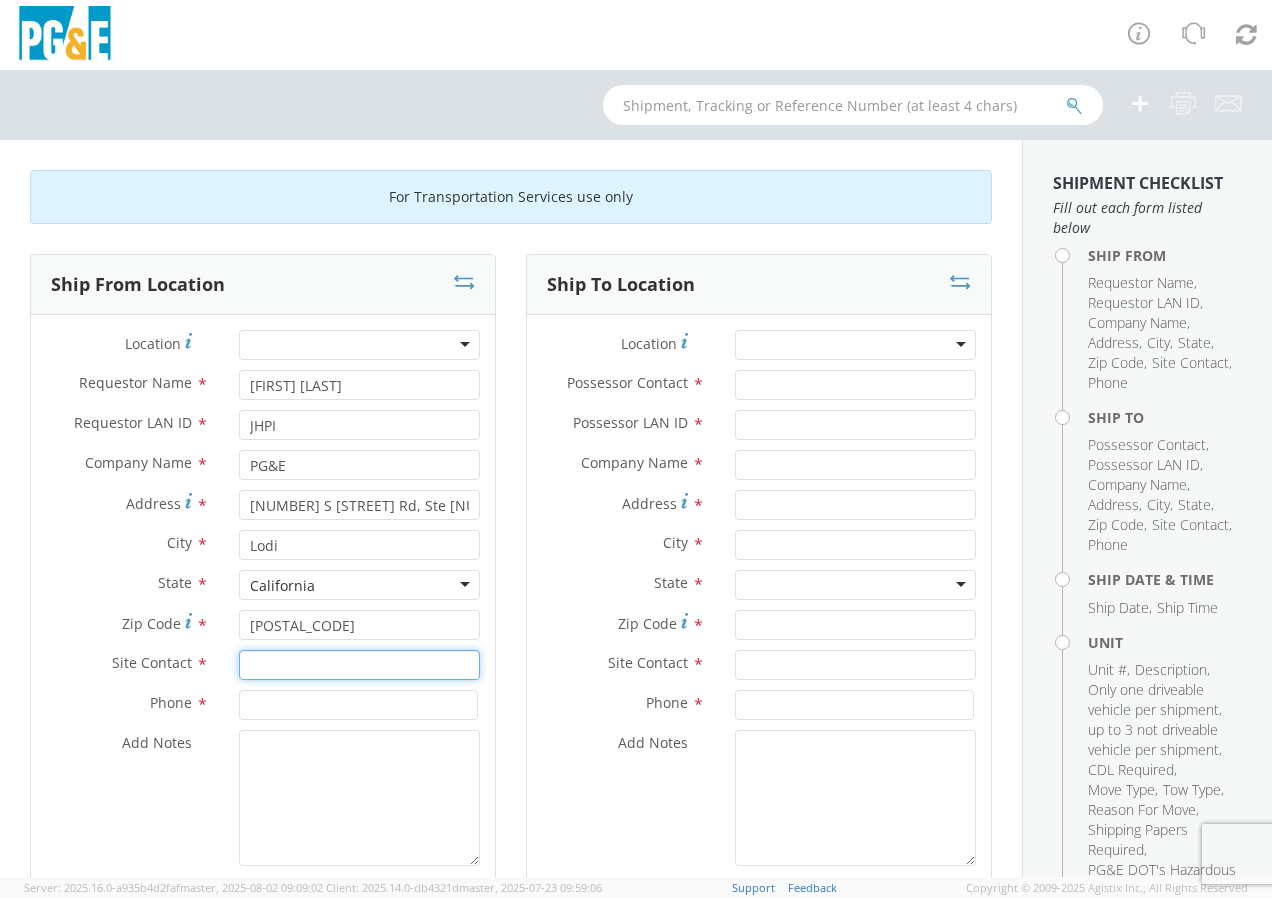 click at bounding box center [359, 665] 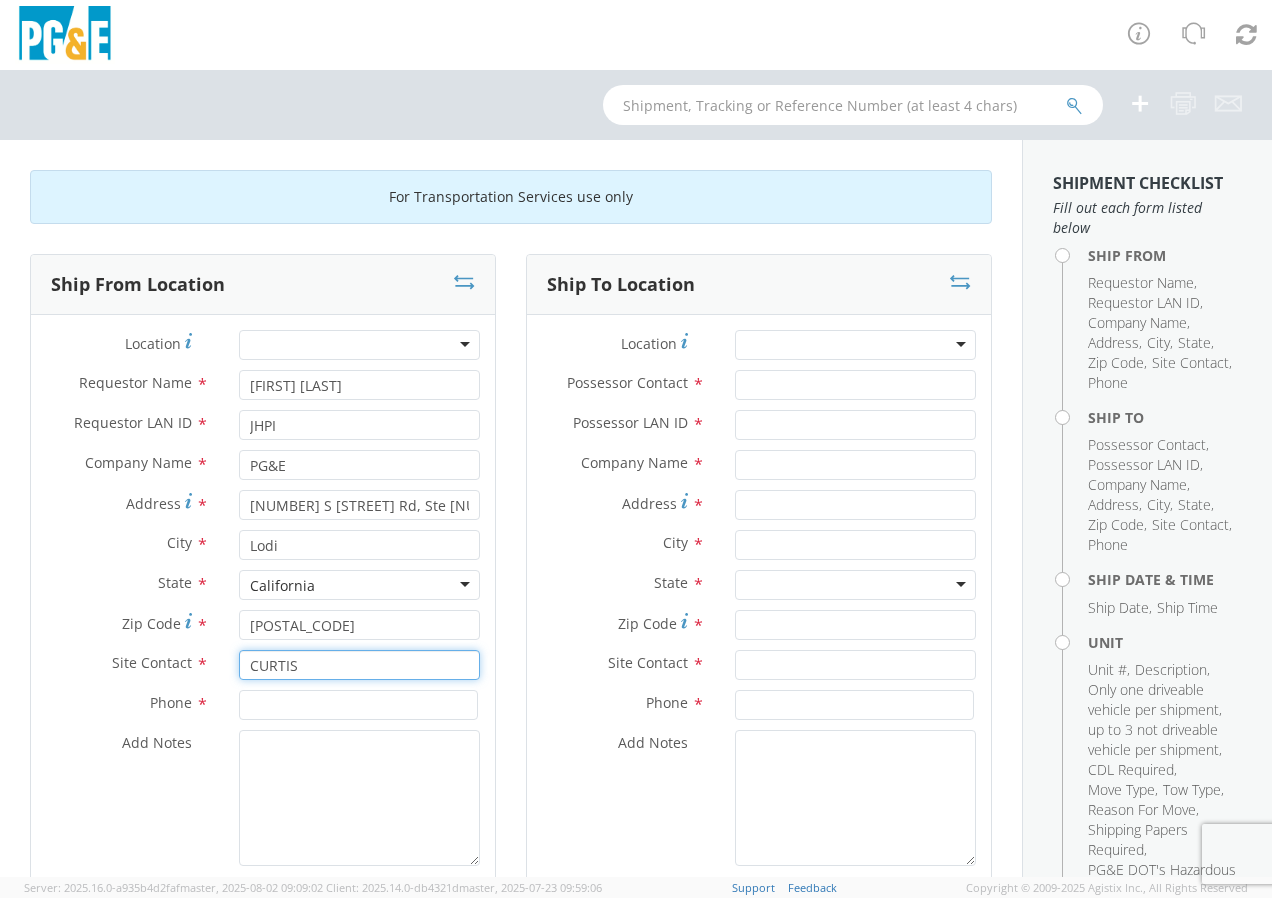 type on "CURTIS" 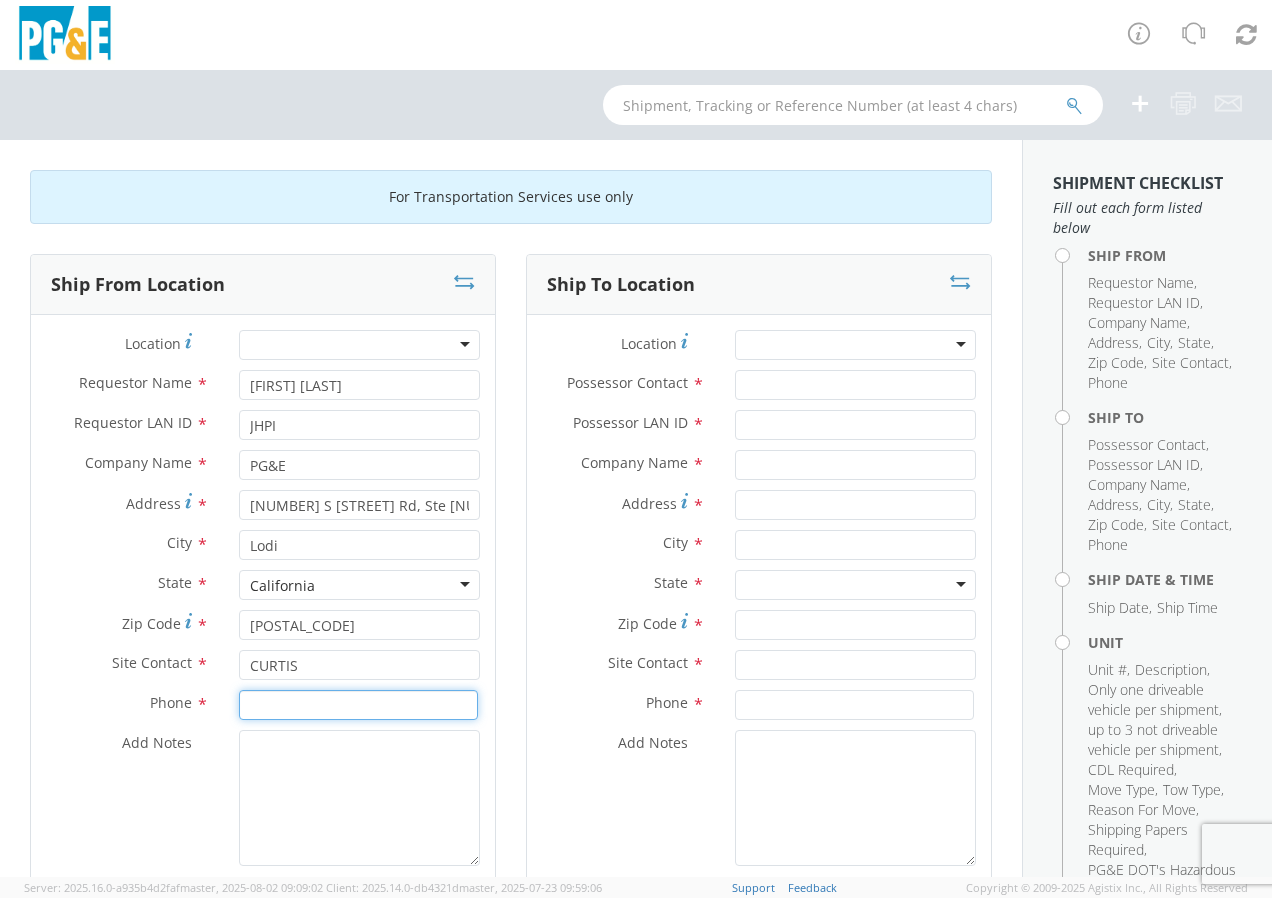 click at bounding box center (358, 705) 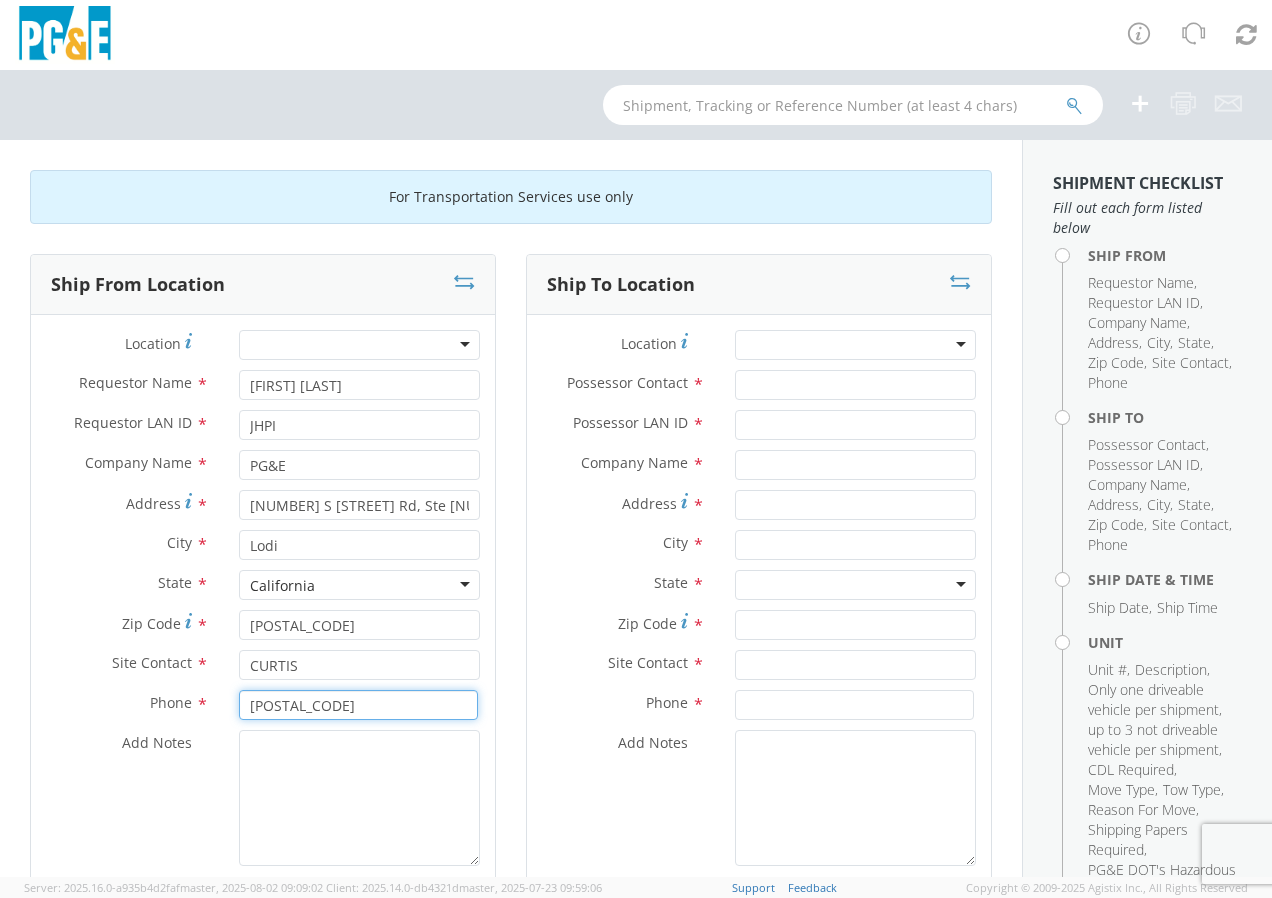 type on "[NUMBER]-" 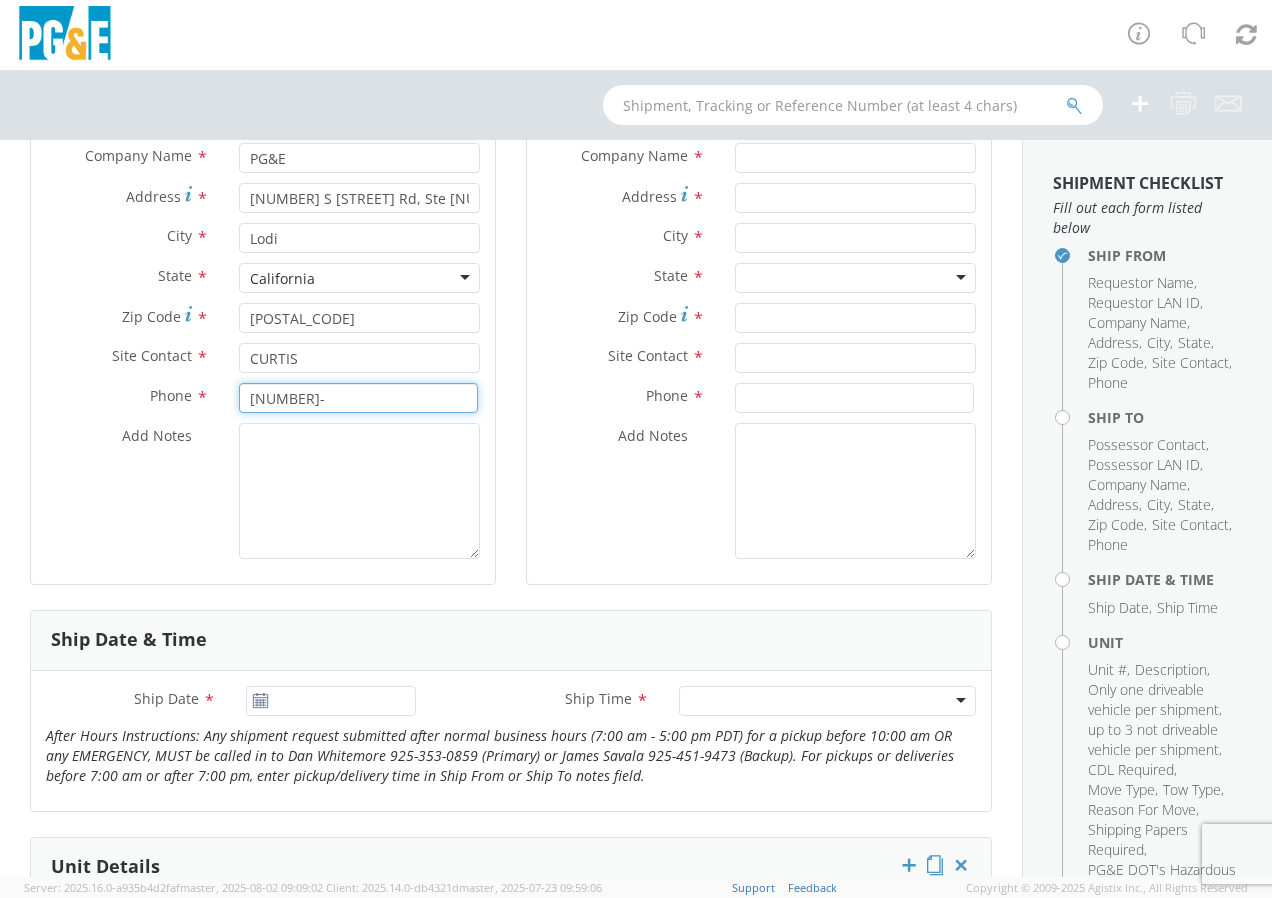 scroll, scrollTop: 256, scrollLeft: 0, axis: vertical 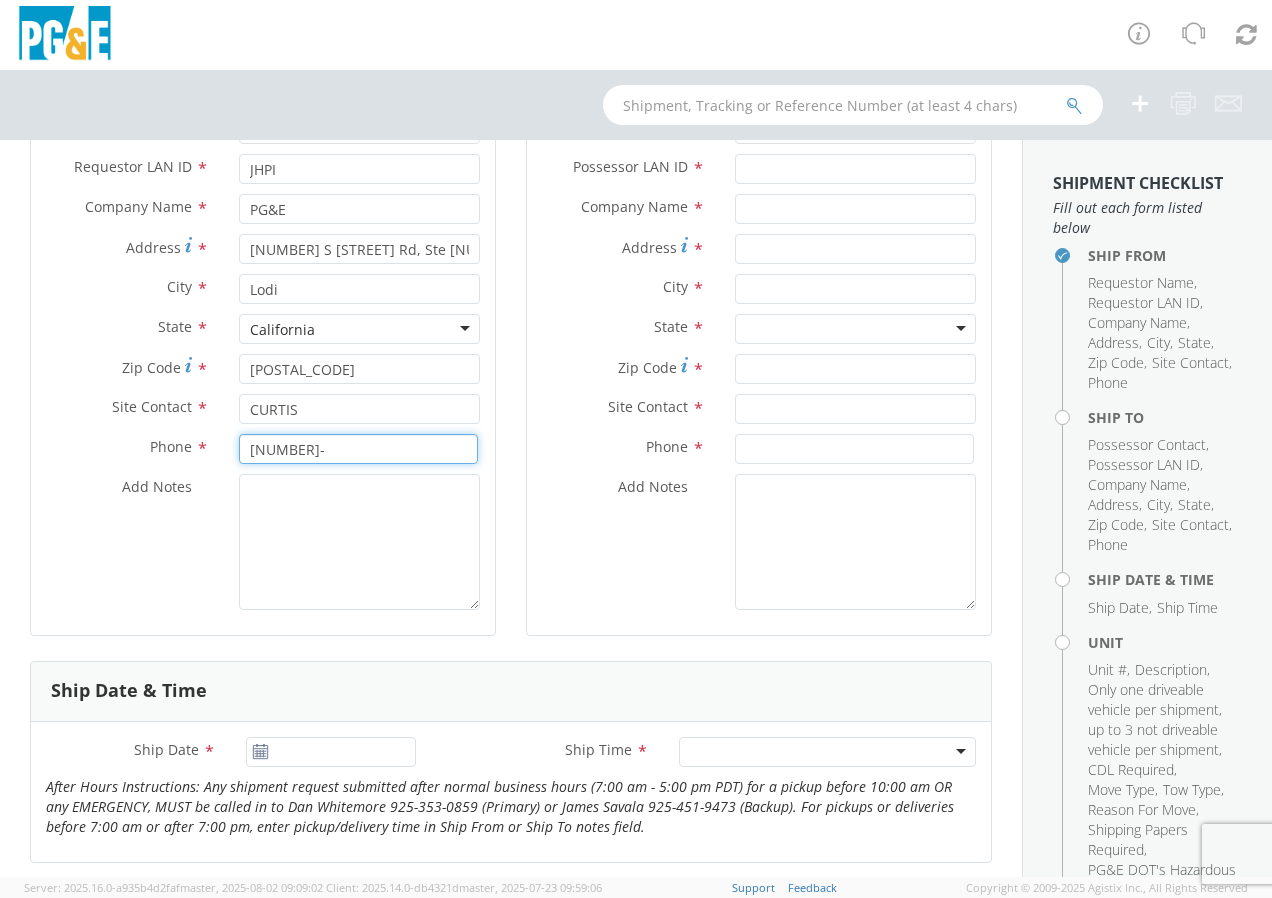 drag, startPoint x: 312, startPoint y: 455, endPoint x: 139, endPoint y: 436, distance: 174.04022 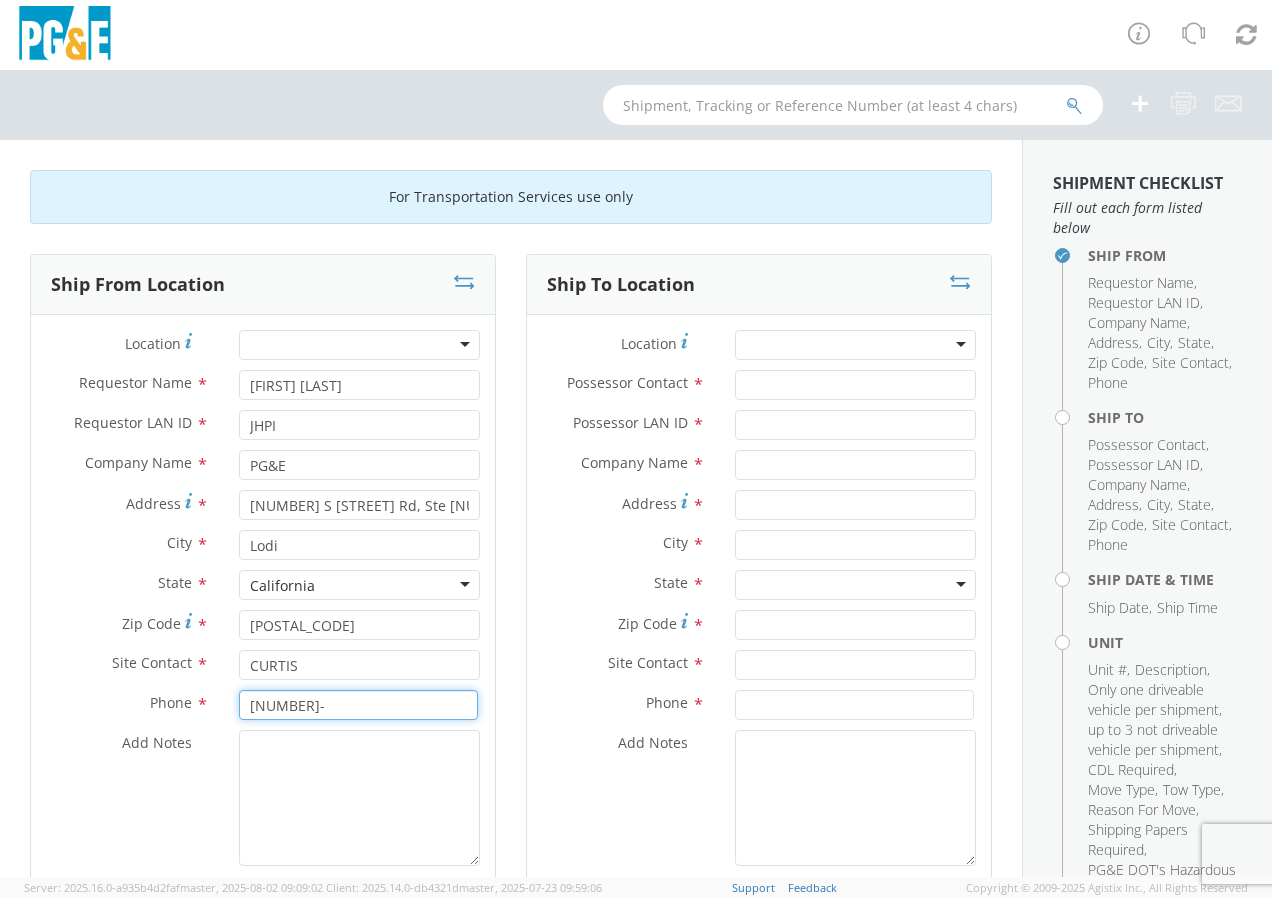click on "[NUMBER]-" at bounding box center [358, 705] 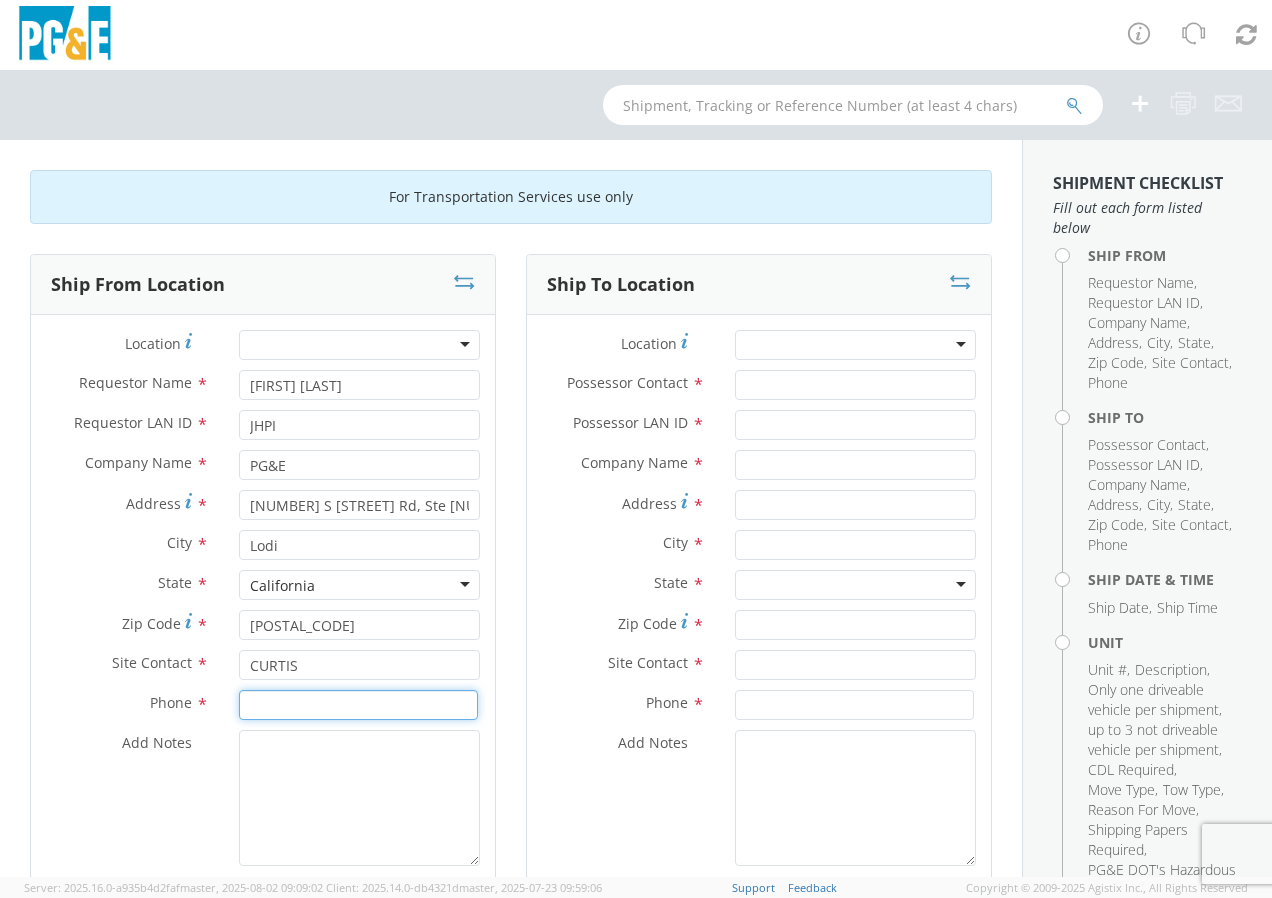 click at bounding box center (358, 705) 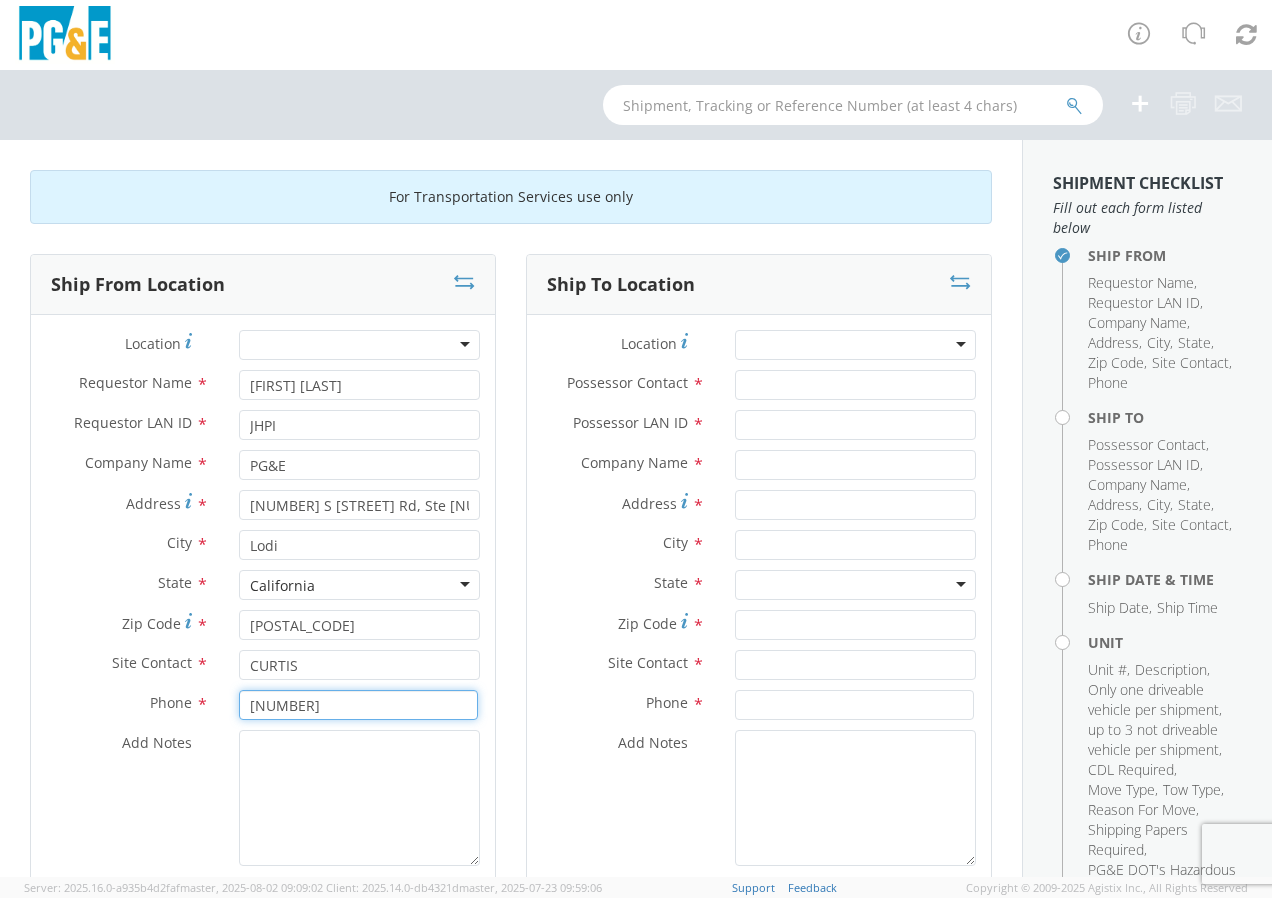 type on "[NUMBER]" 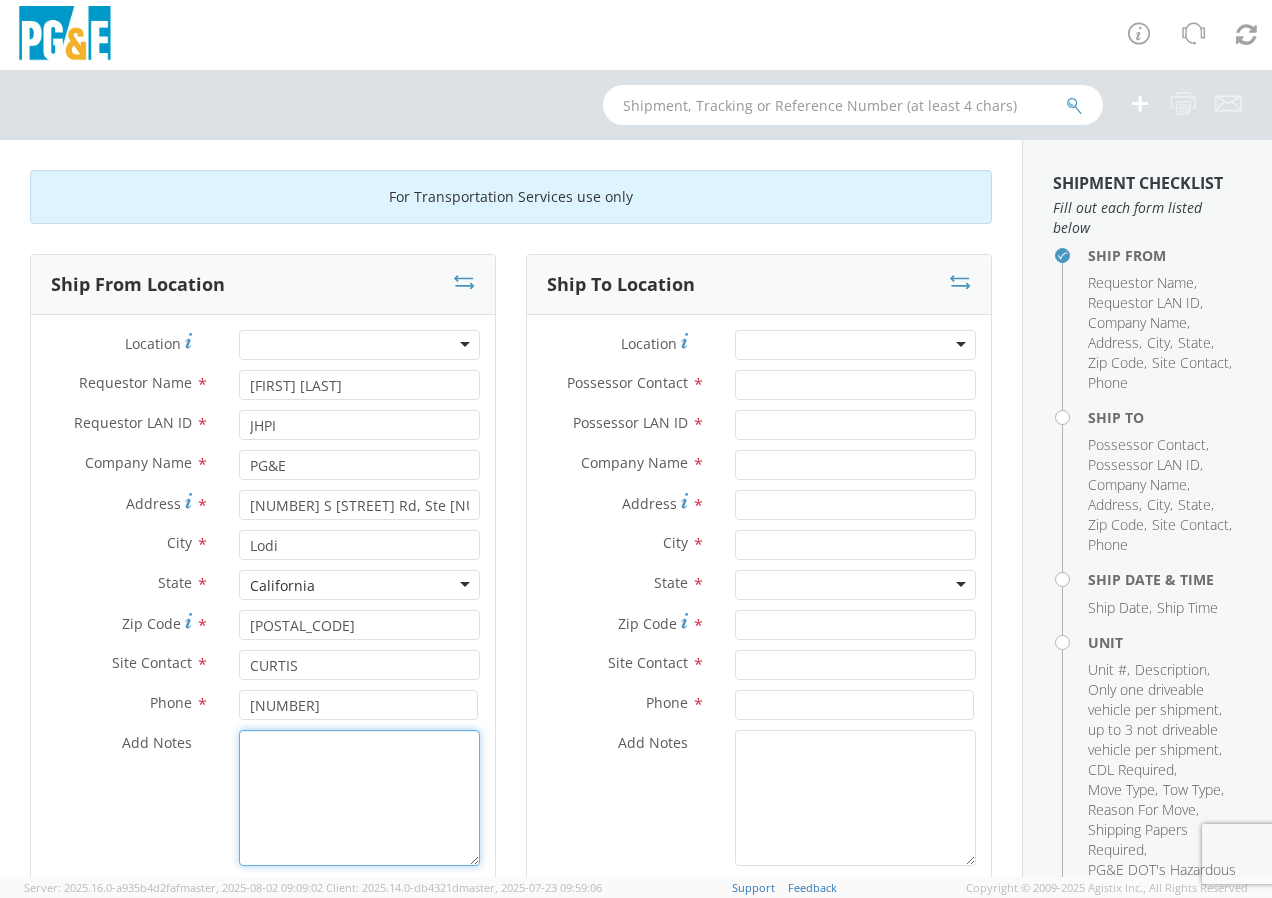 click on "Add Notes        *" at bounding box center (359, 798) 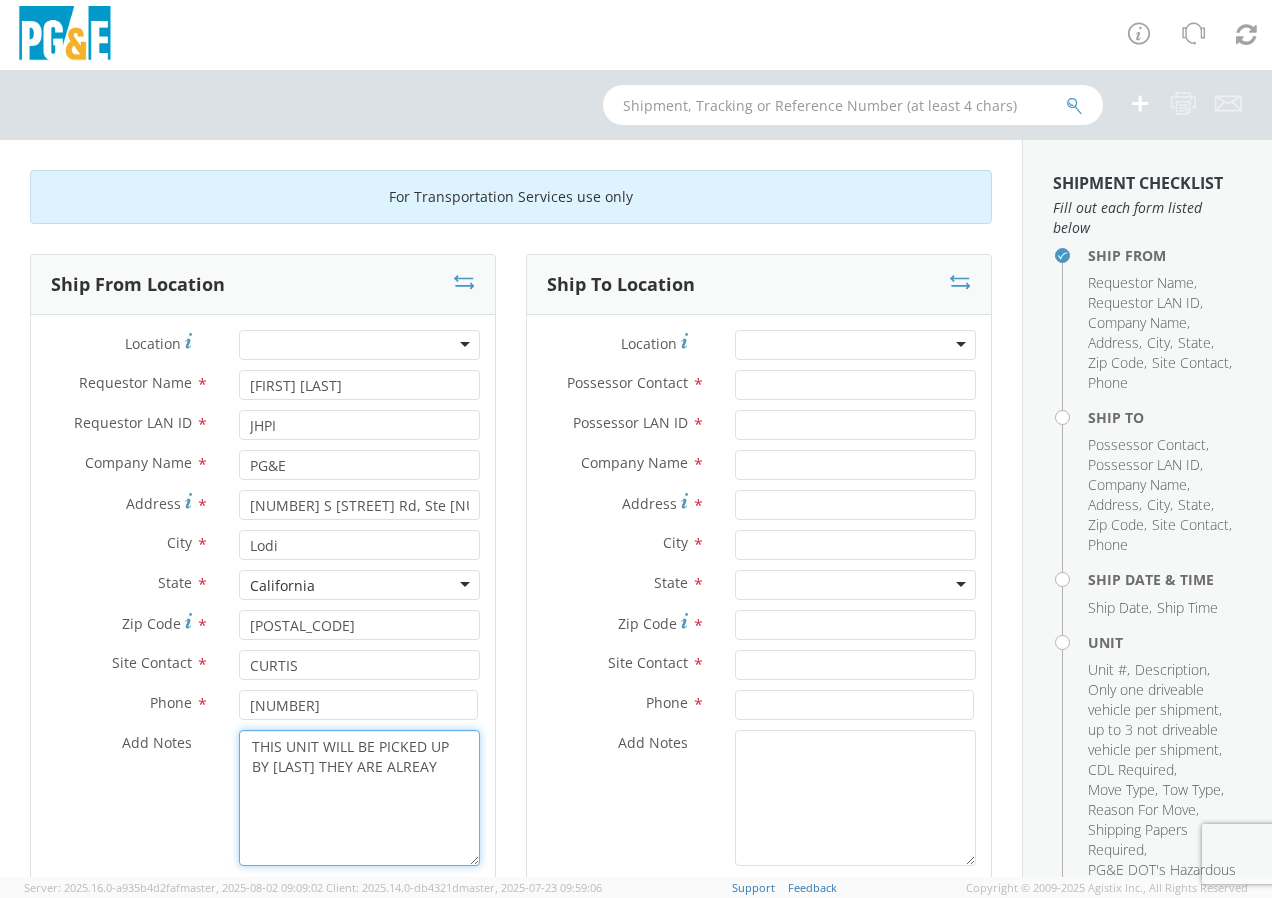 click on "THIS UNIT WILL BE PICKED UP BY [LAST] THEY ARE ALREAY" at bounding box center (359, 798) 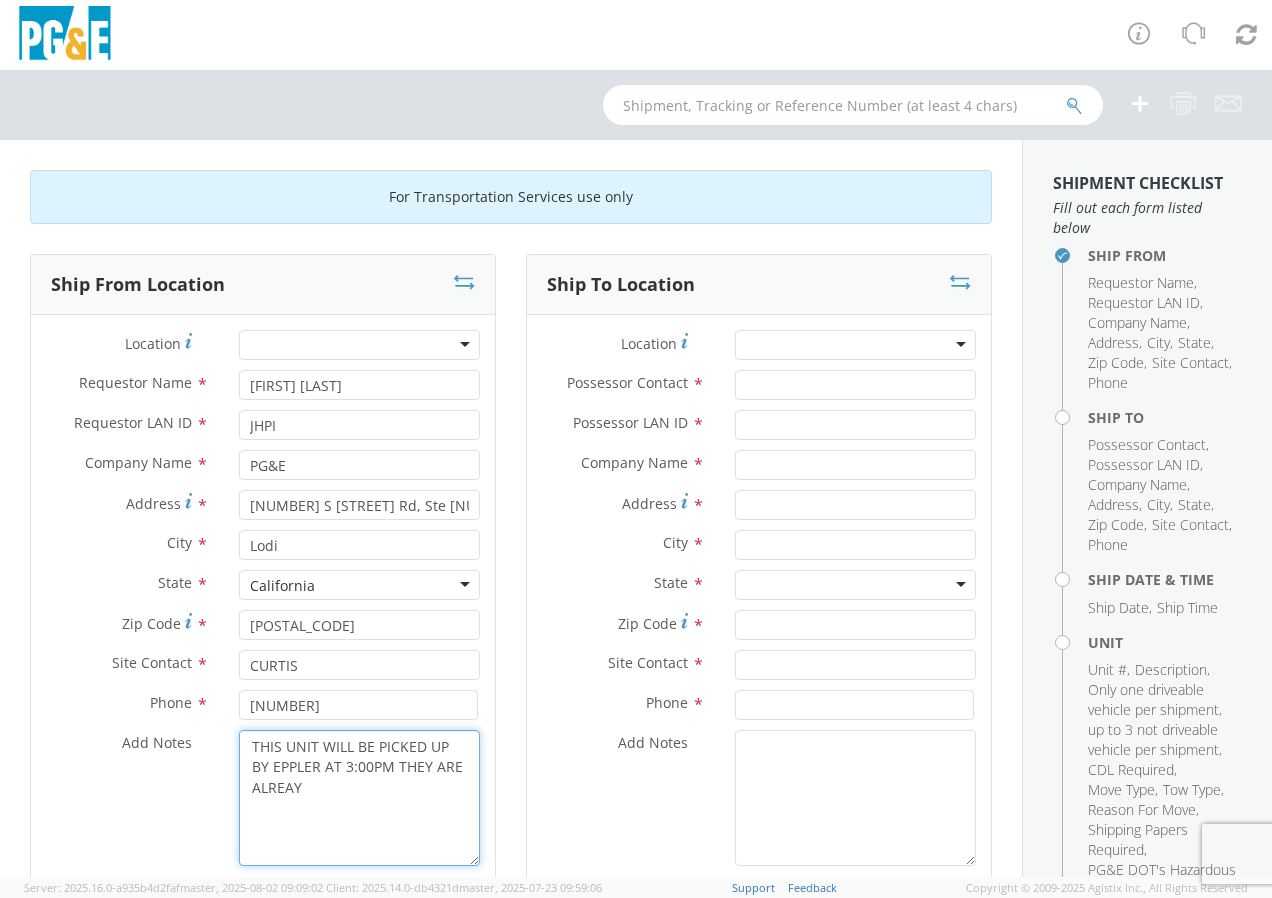 click on "THIS UNIT WILL BE PICKED UP BY EPPLER AT 3:00PM THEY ARE ALREAY" at bounding box center (359, 798) 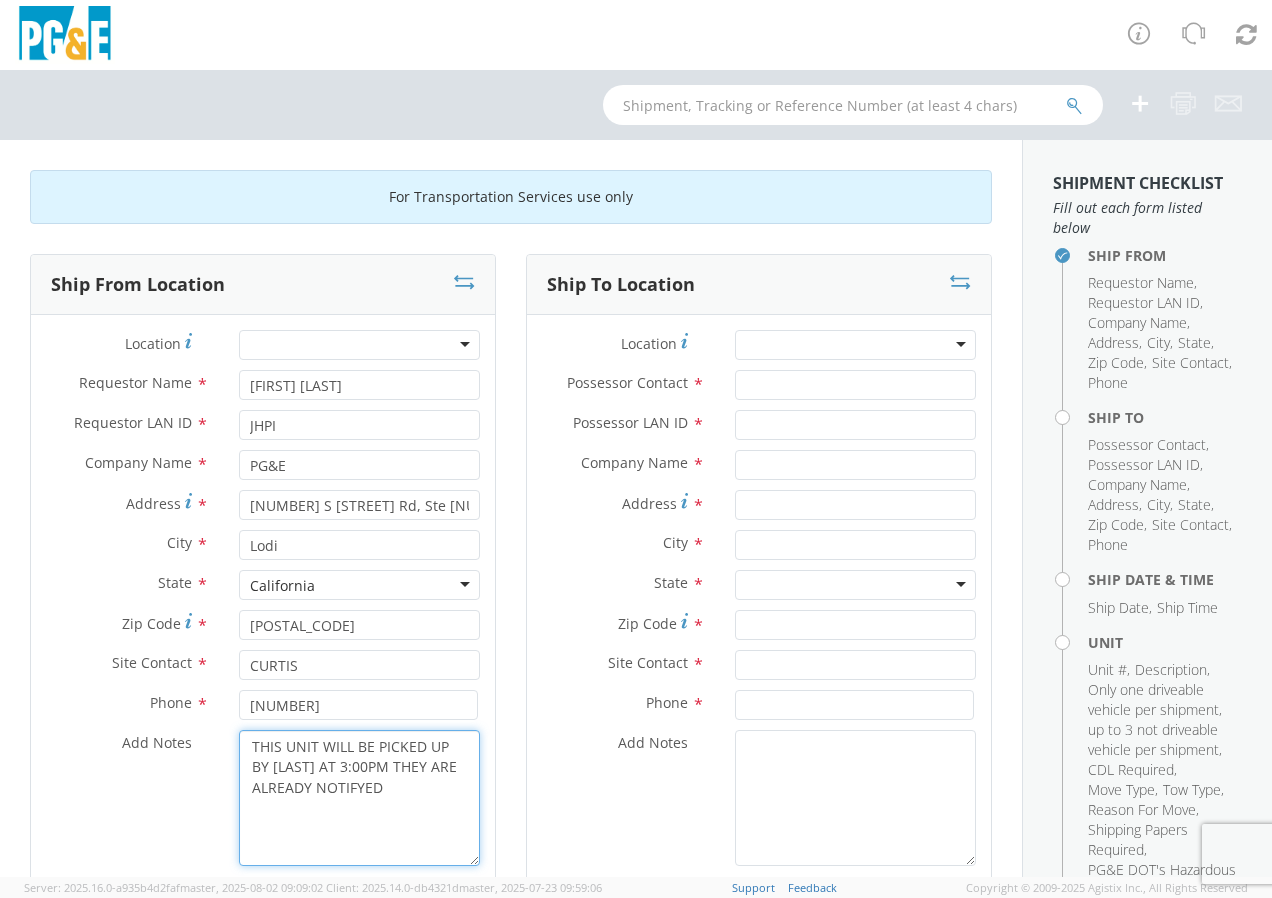 type on "THIS UNIT WILL BE PICKED UP BY [LAST] AT 3:00PM THEY ARE ALREADY NOTIFYED" 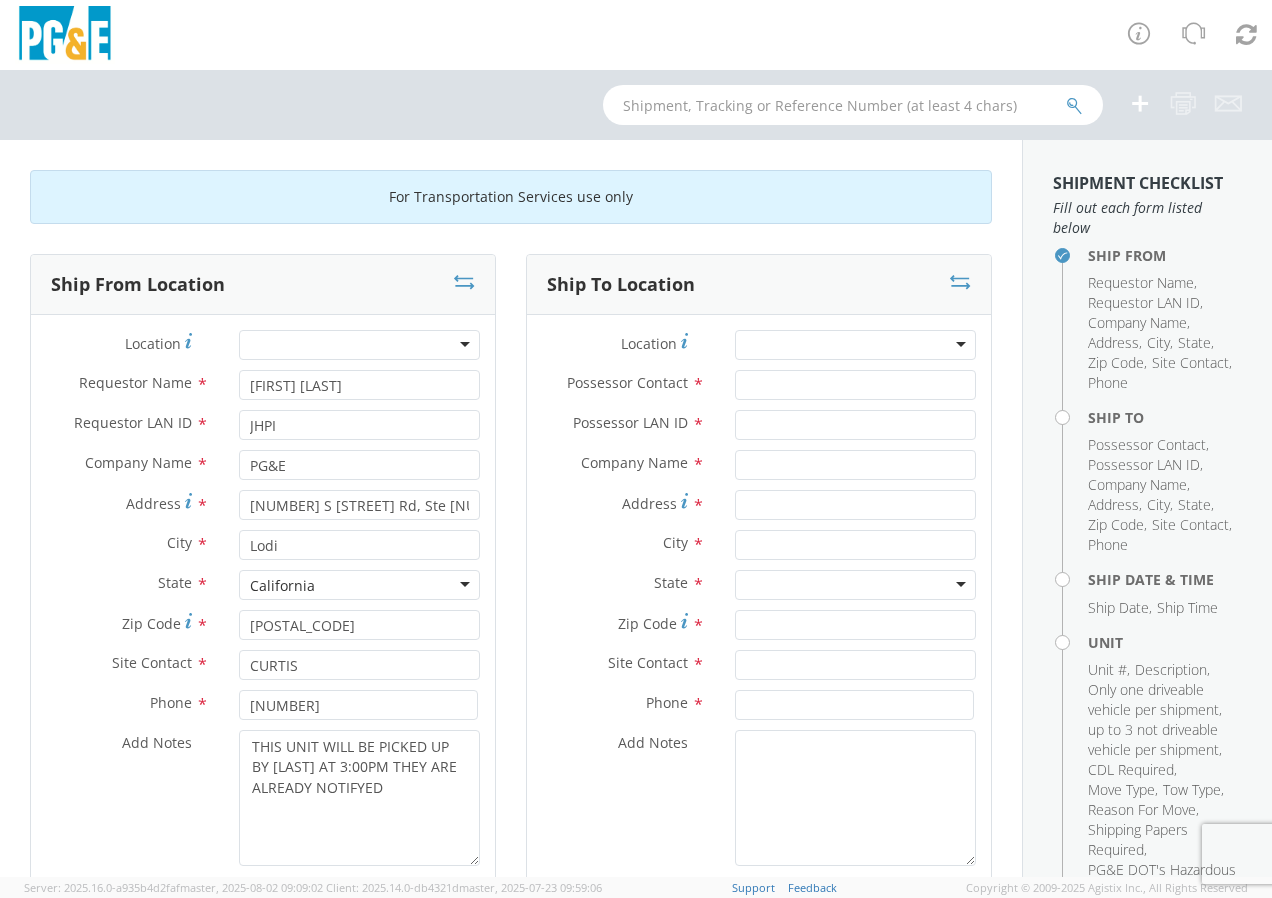 click at bounding box center (855, 345) 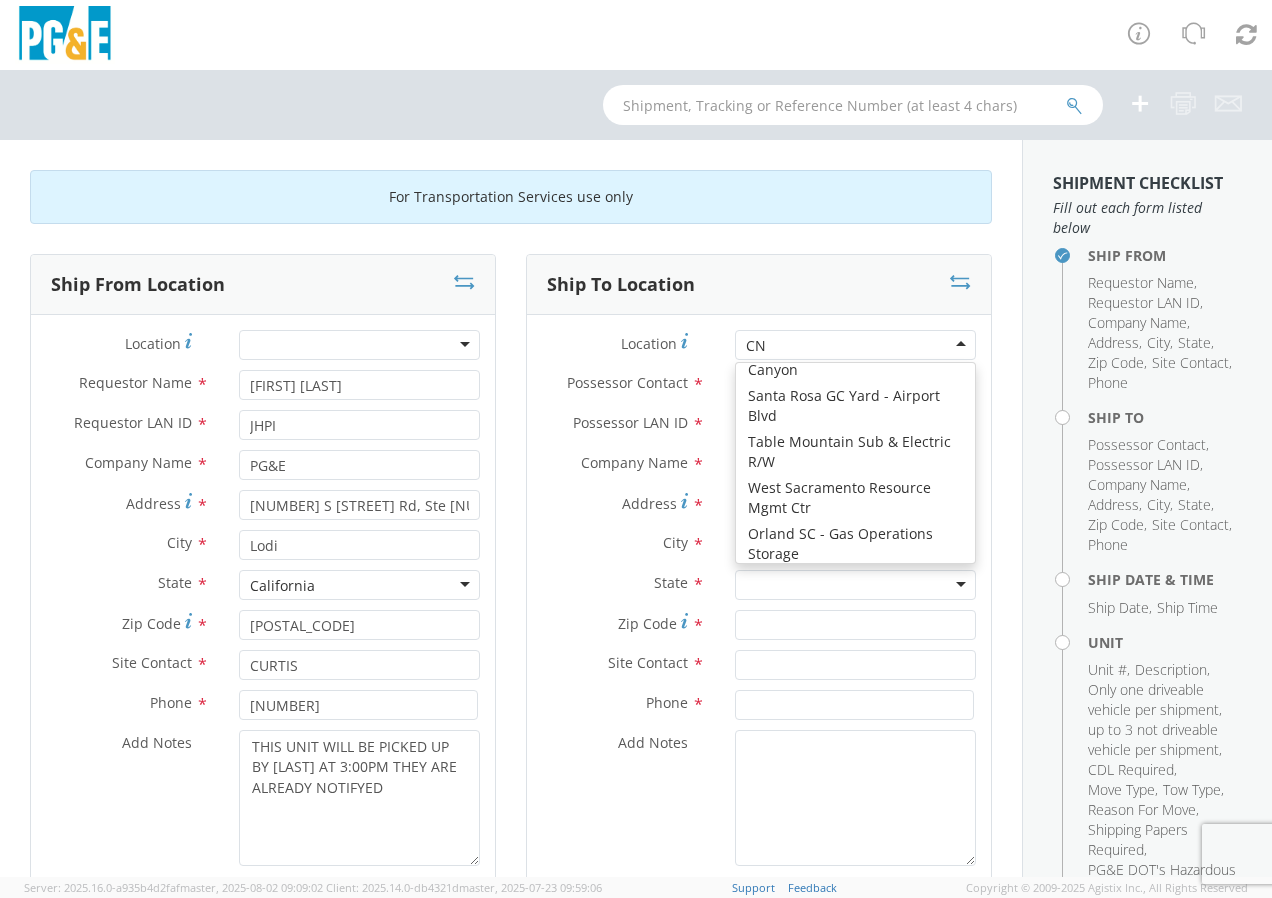 scroll, scrollTop: 5, scrollLeft: 0, axis: vertical 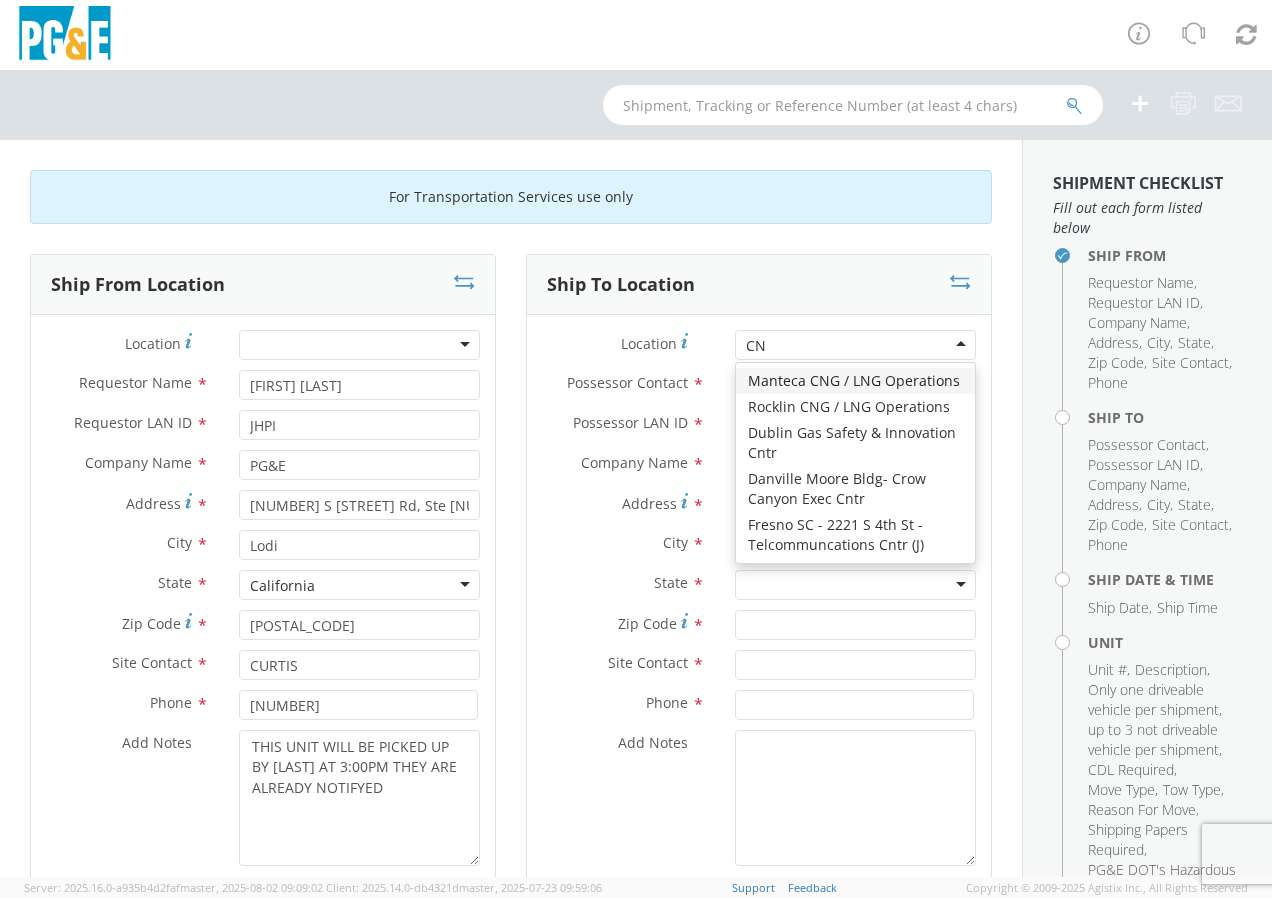 type on "CNG" 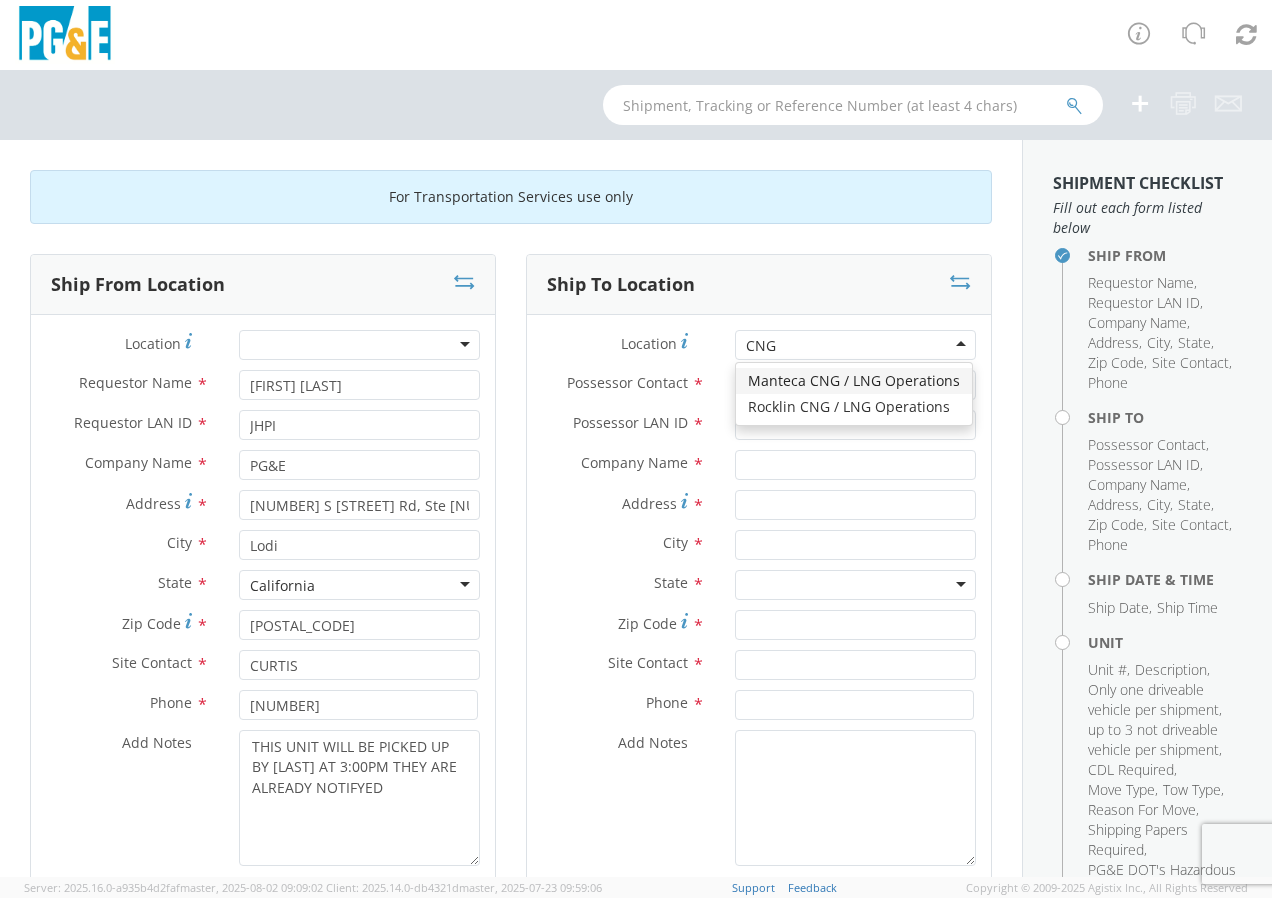 scroll, scrollTop: 0, scrollLeft: 0, axis: both 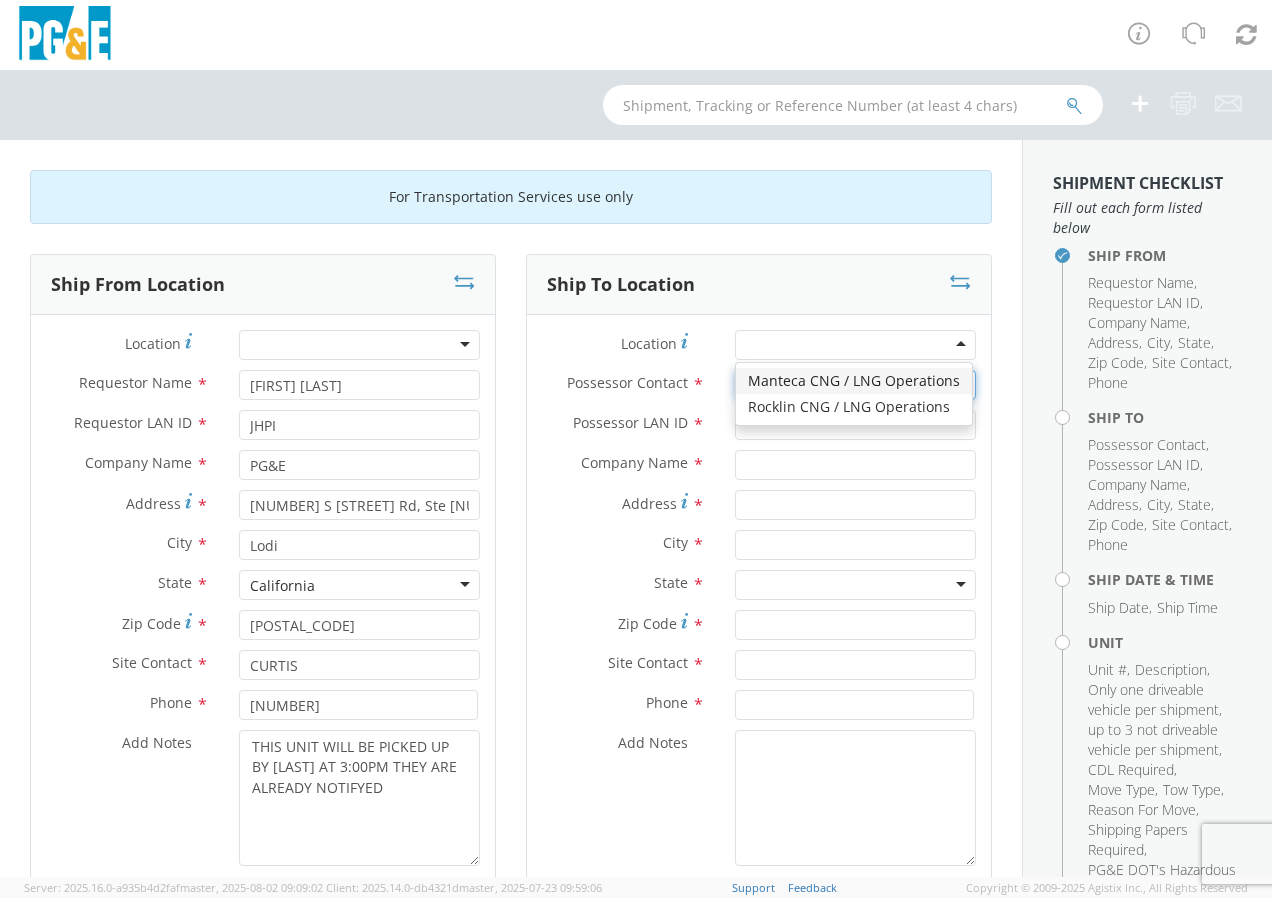 click on "Possessor Contact        *" at bounding box center [855, 385] 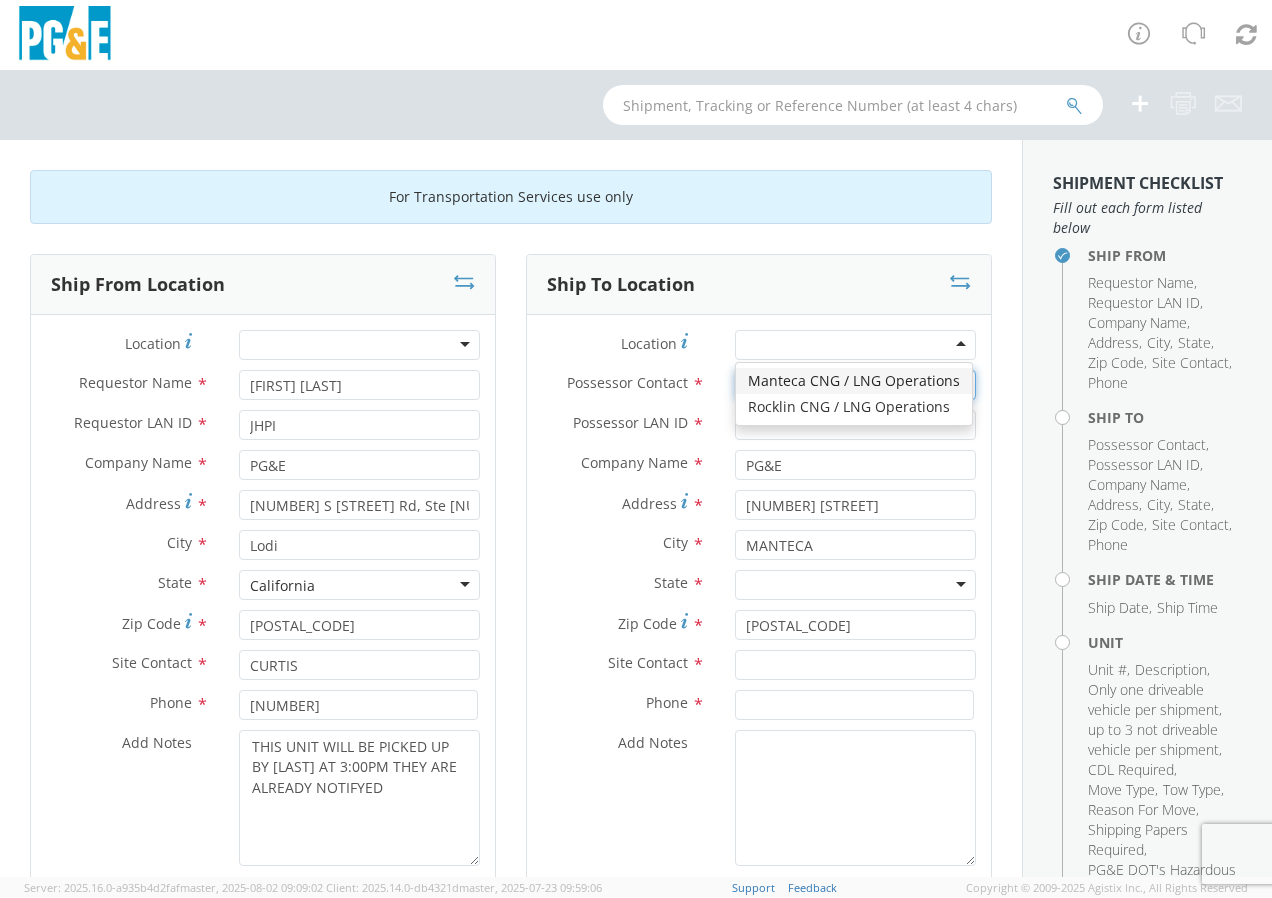 scroll, scrollTop: 0, scrollLeft: 0, axis: both 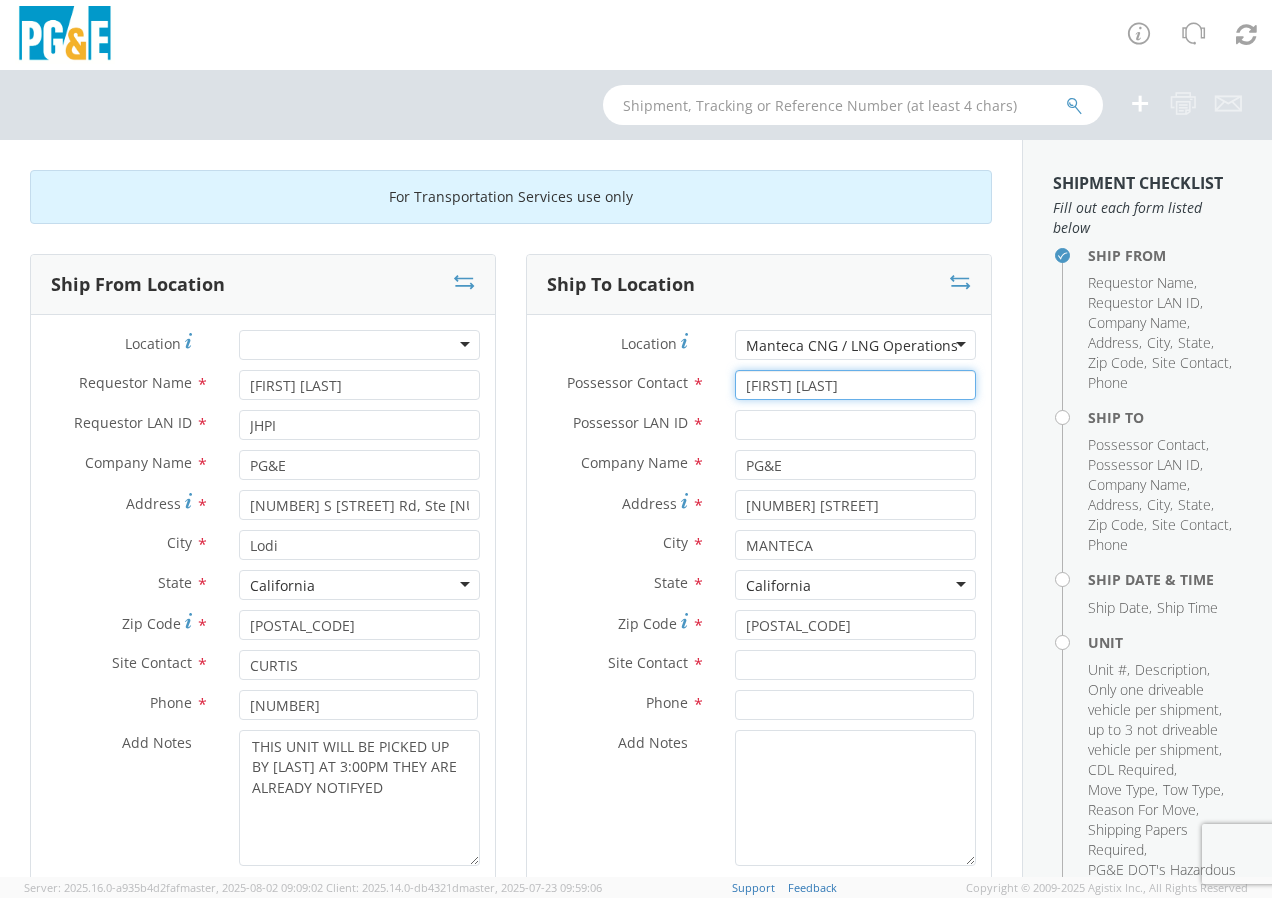 type on "[FIRST] [LAST]" 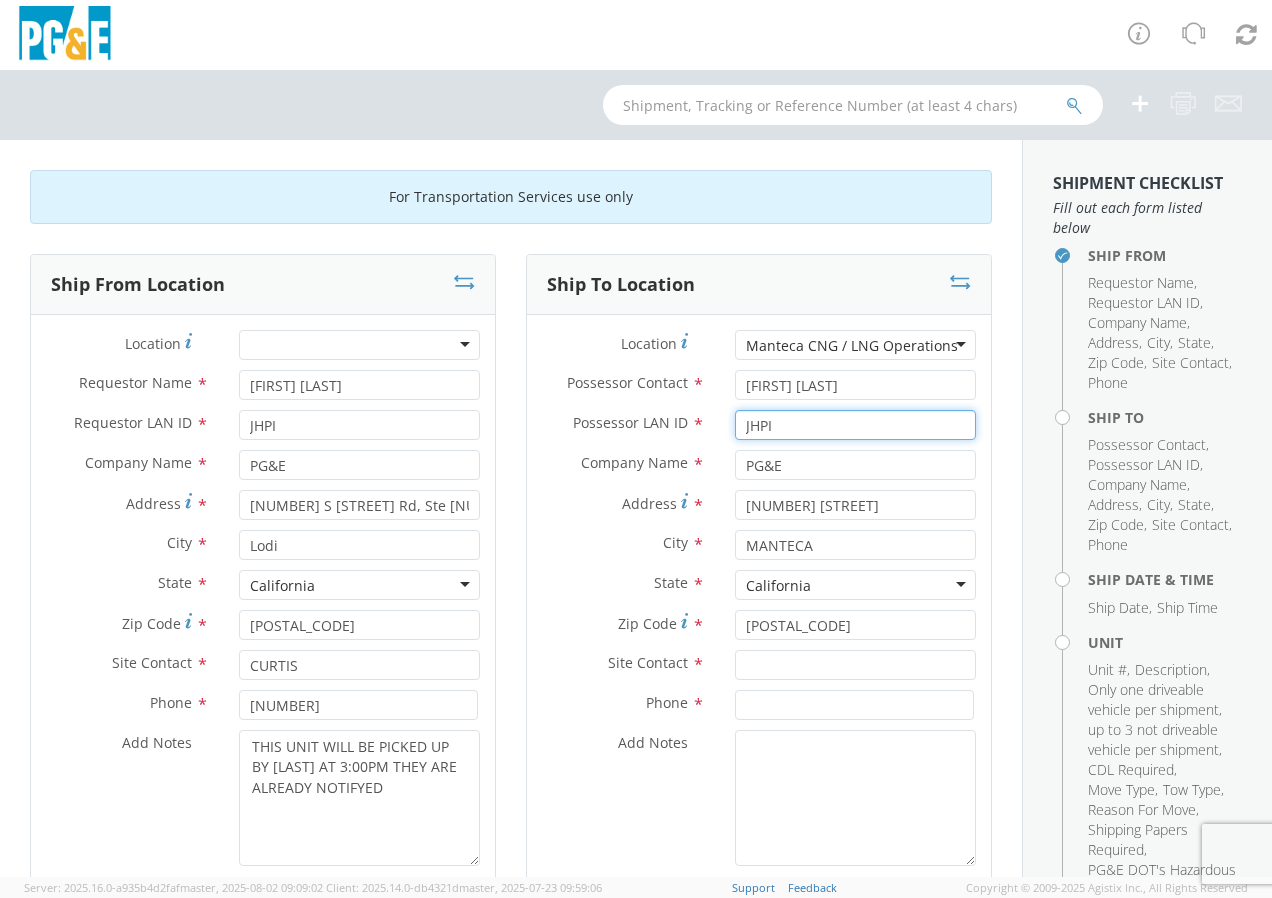 type on "JHPI" 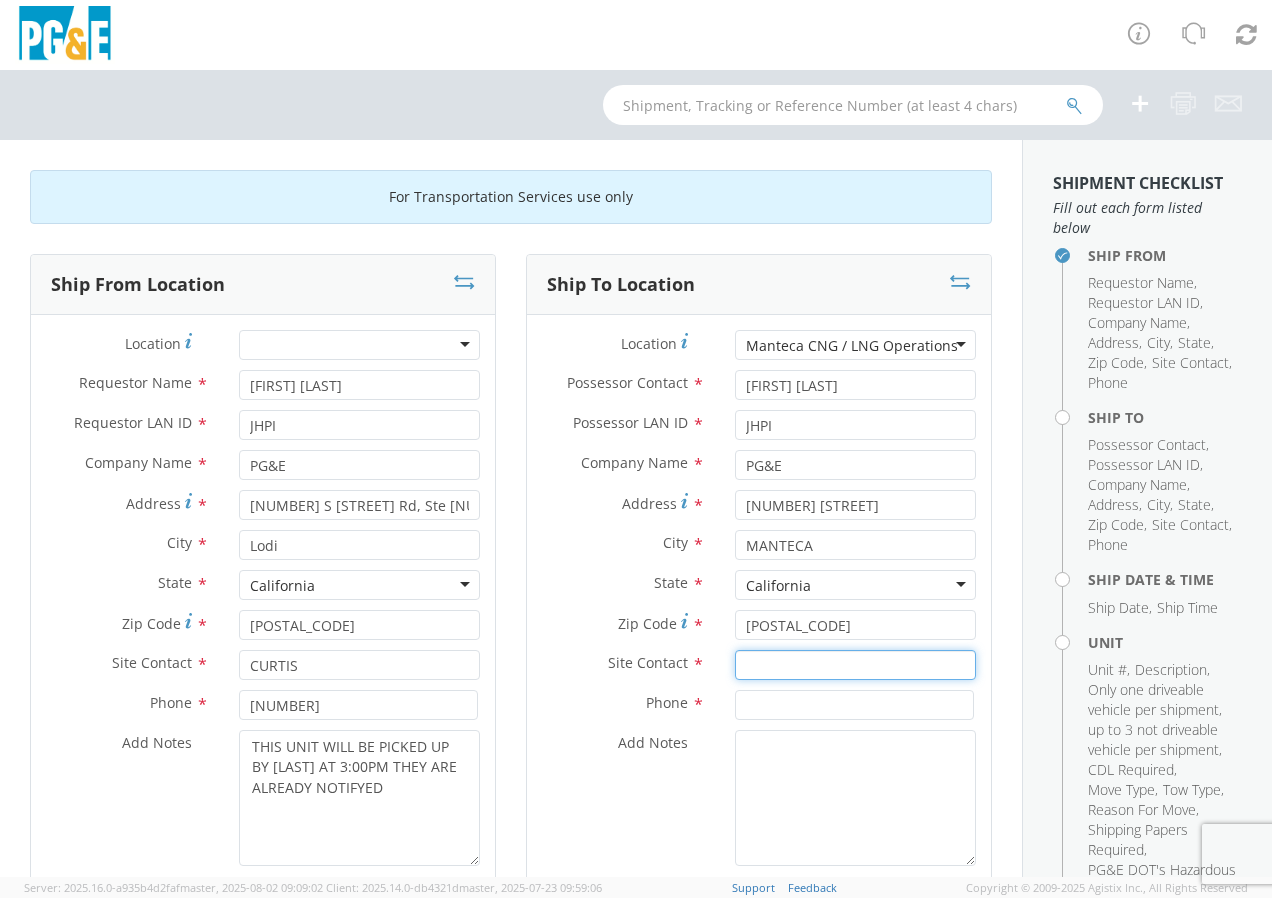 click at bounding box center (855, 665) 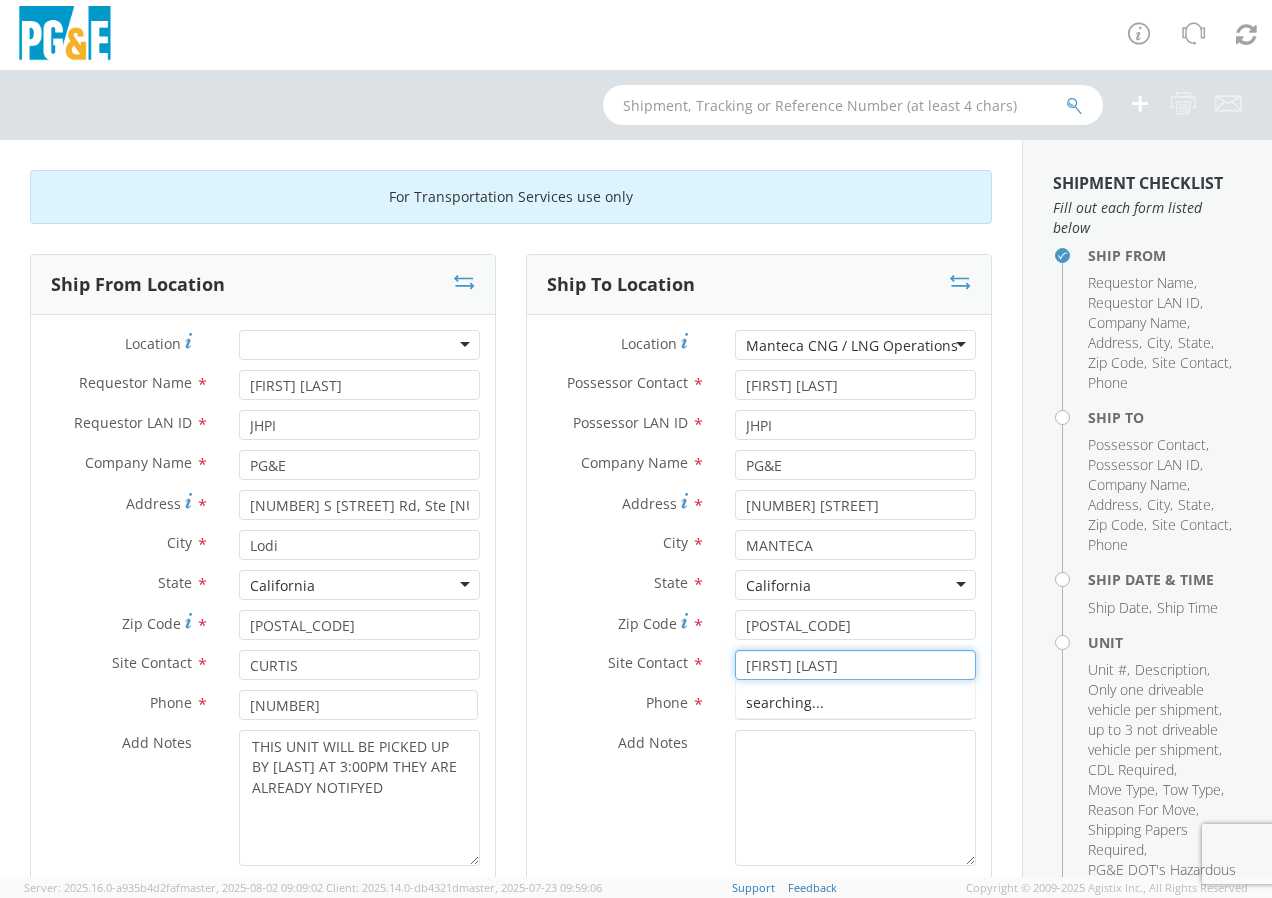 type on "[FIRST] [LAST]" 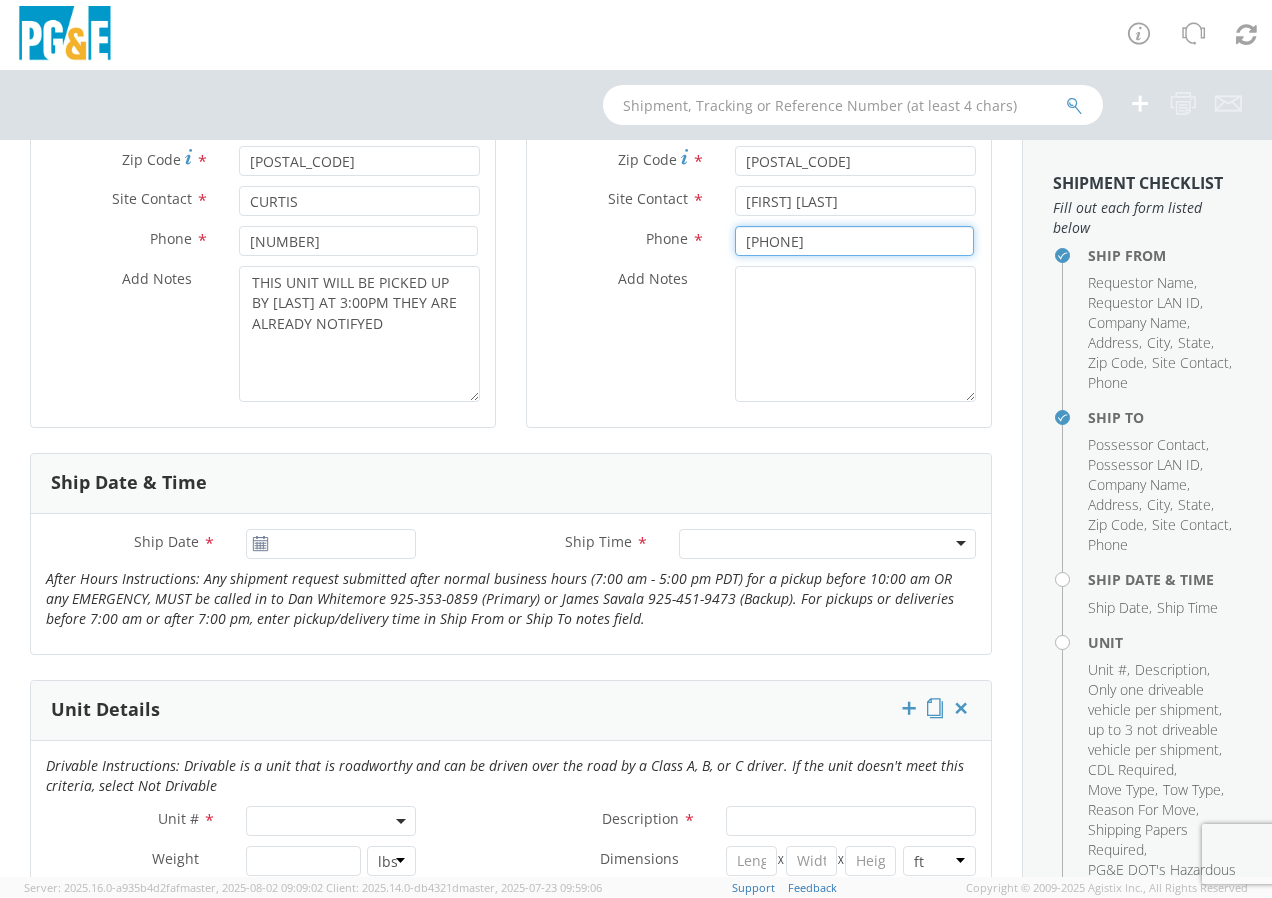 scroll, scrollTop: 500, scrollLeft: 0, axis: vertical 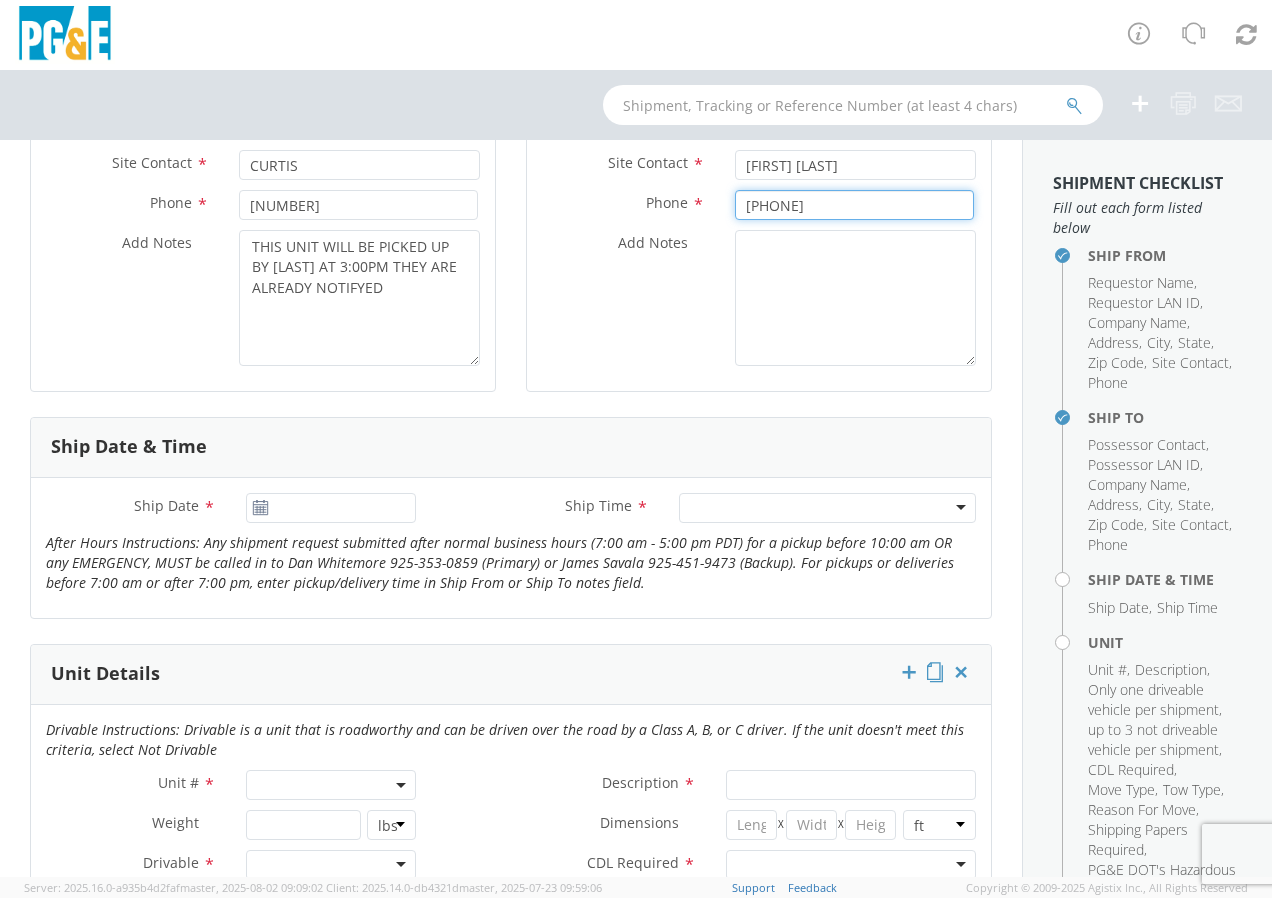 type on "[PHONE]" 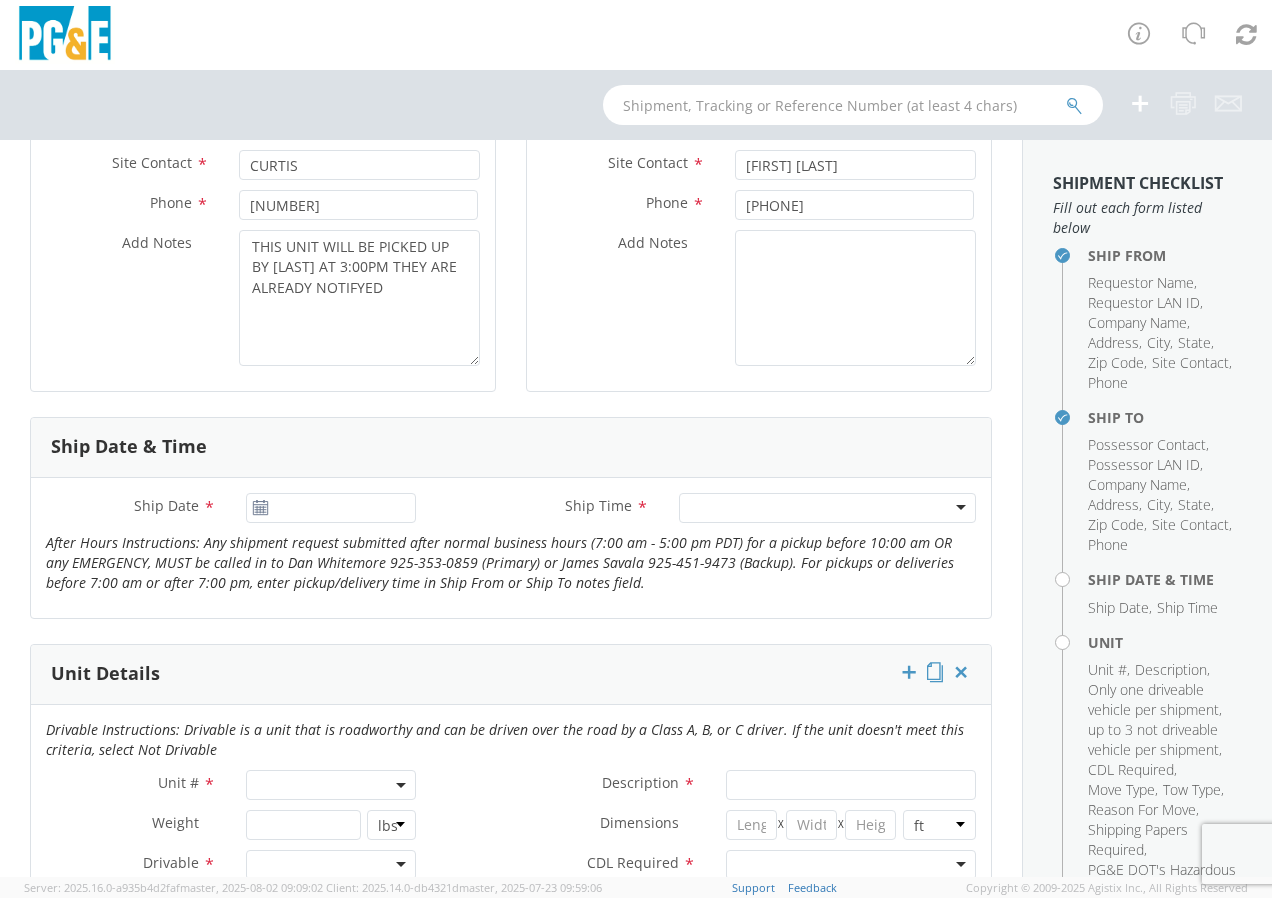 click 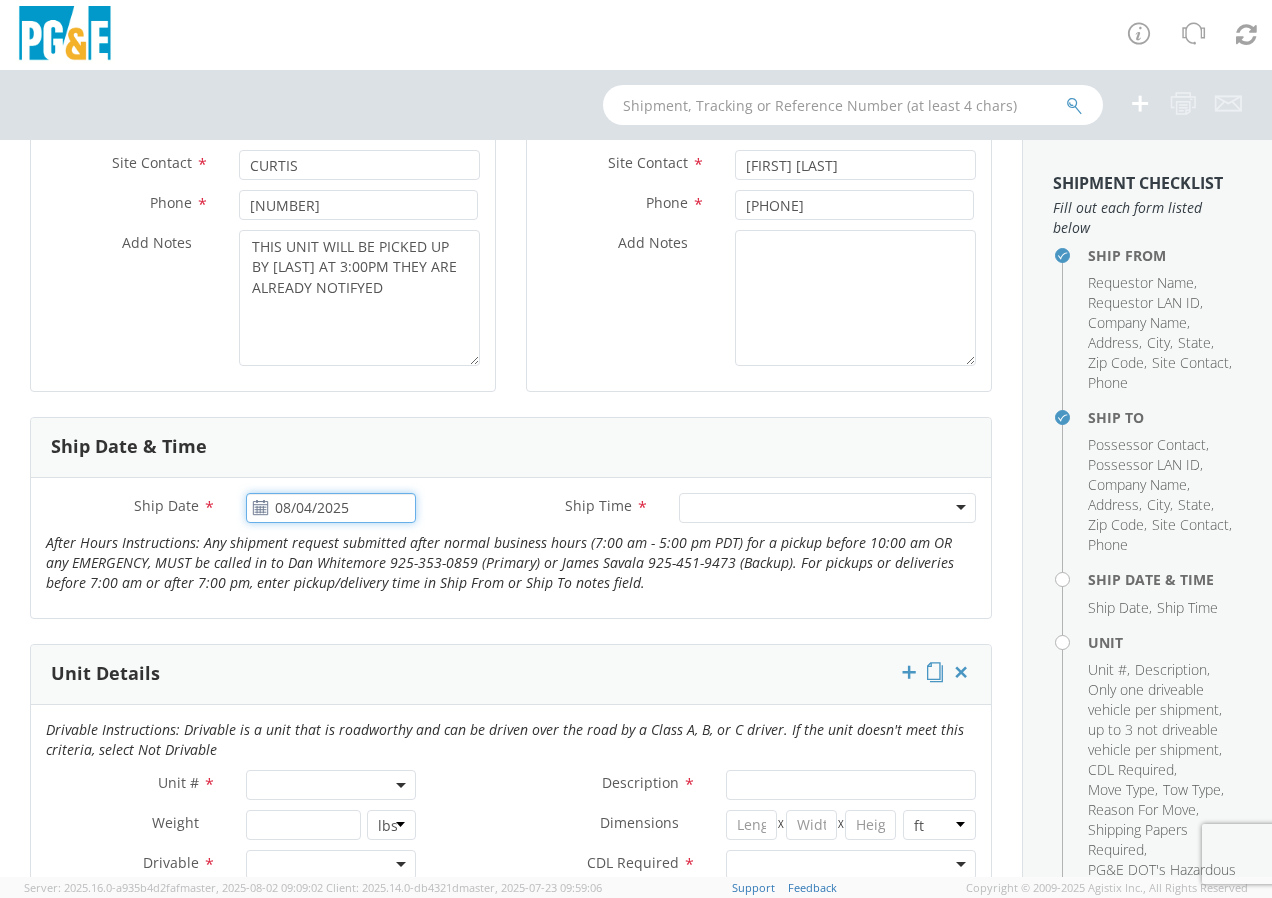 click on "08/04/2025" at bounding box center (331, 508) 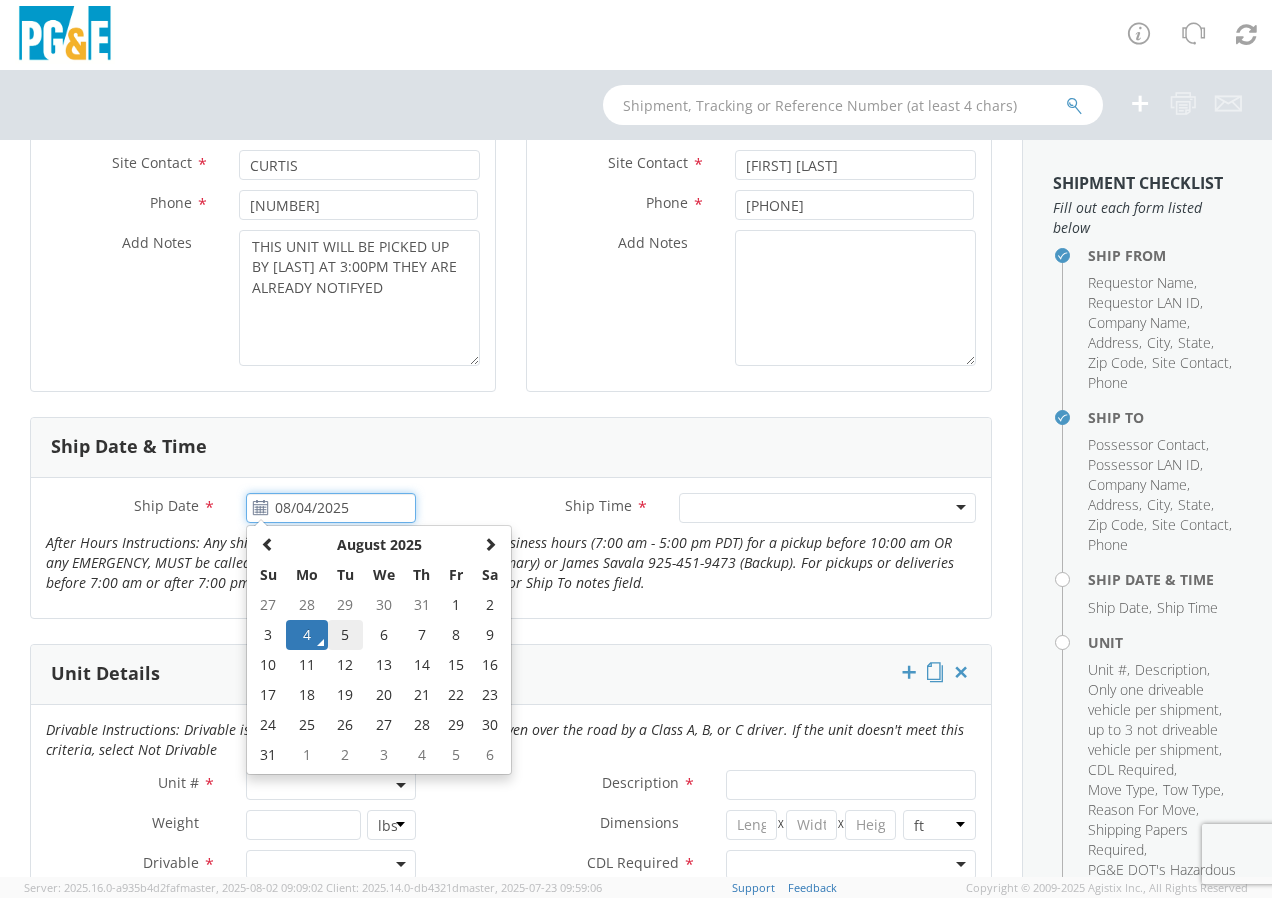 click on "5" 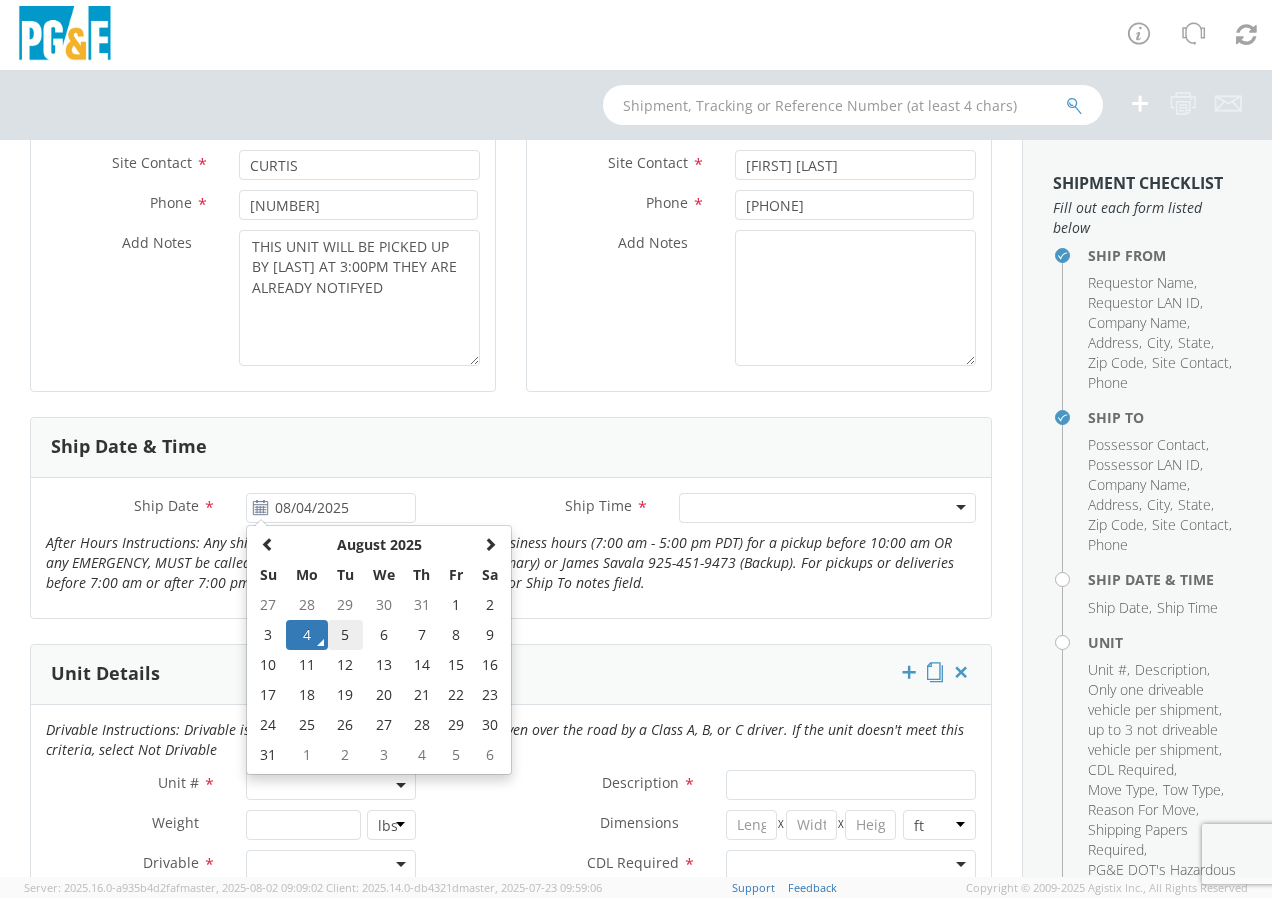 type on "08/05/2025" 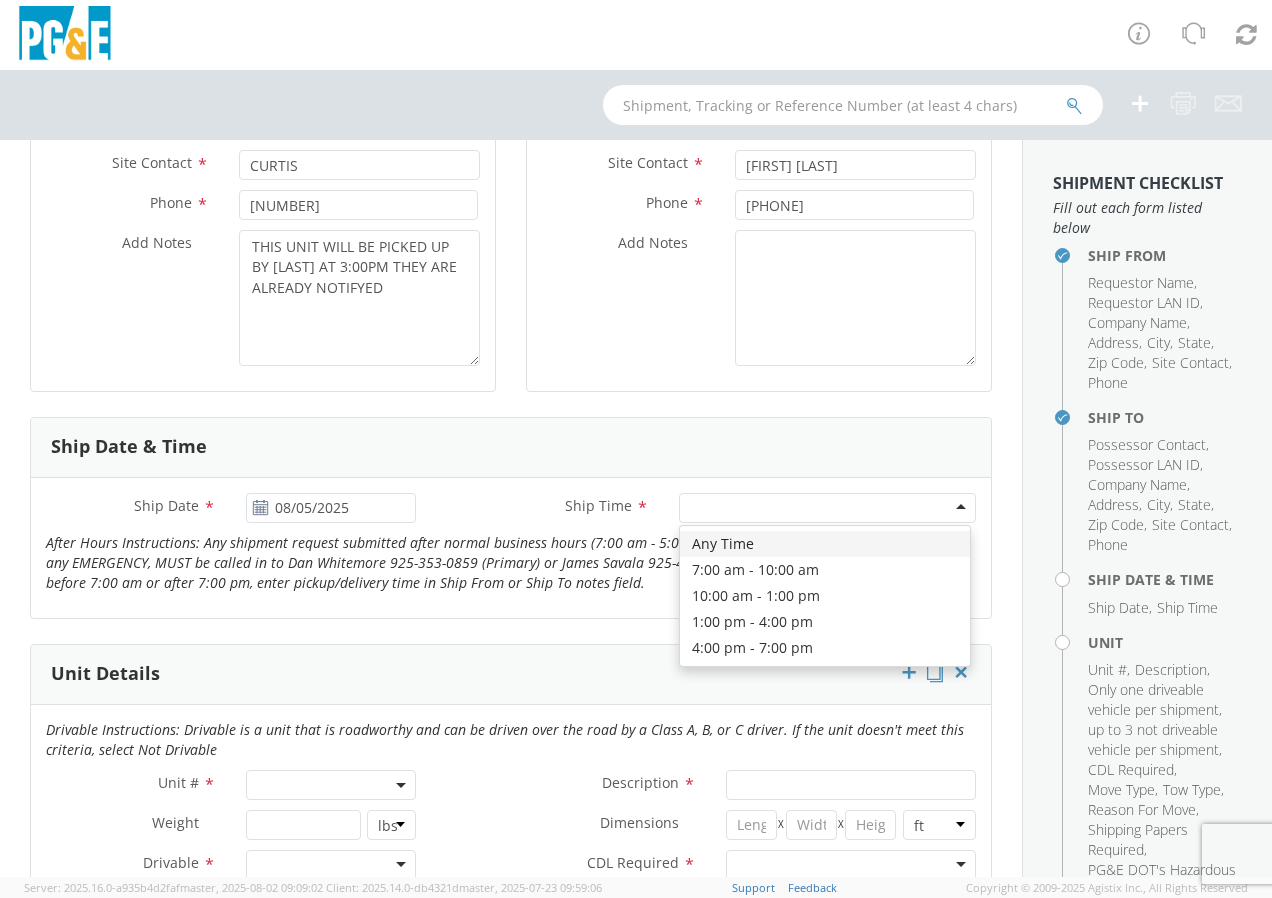 click 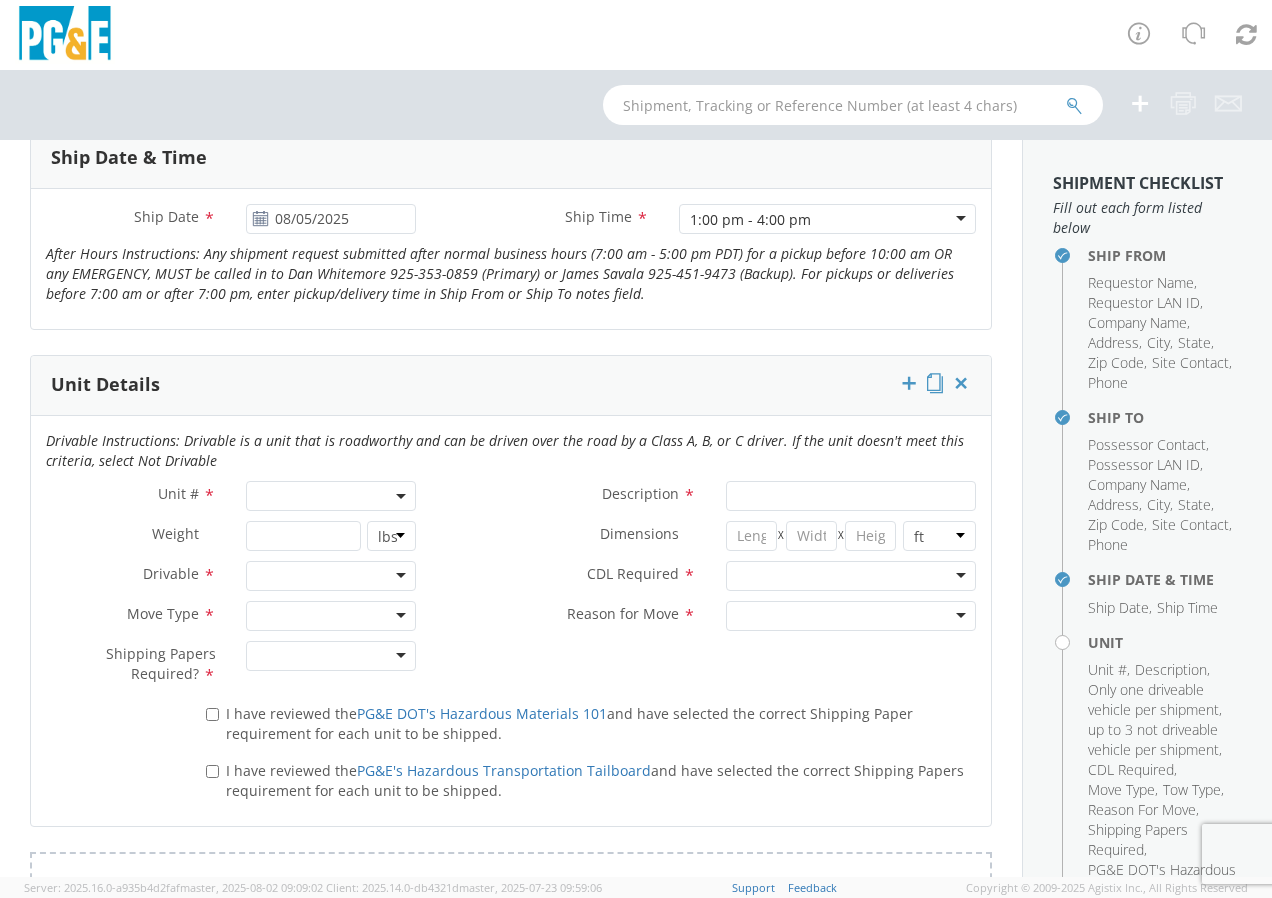 scroll, scrollTop: 800, scrollLeft: 0, axis: vertical 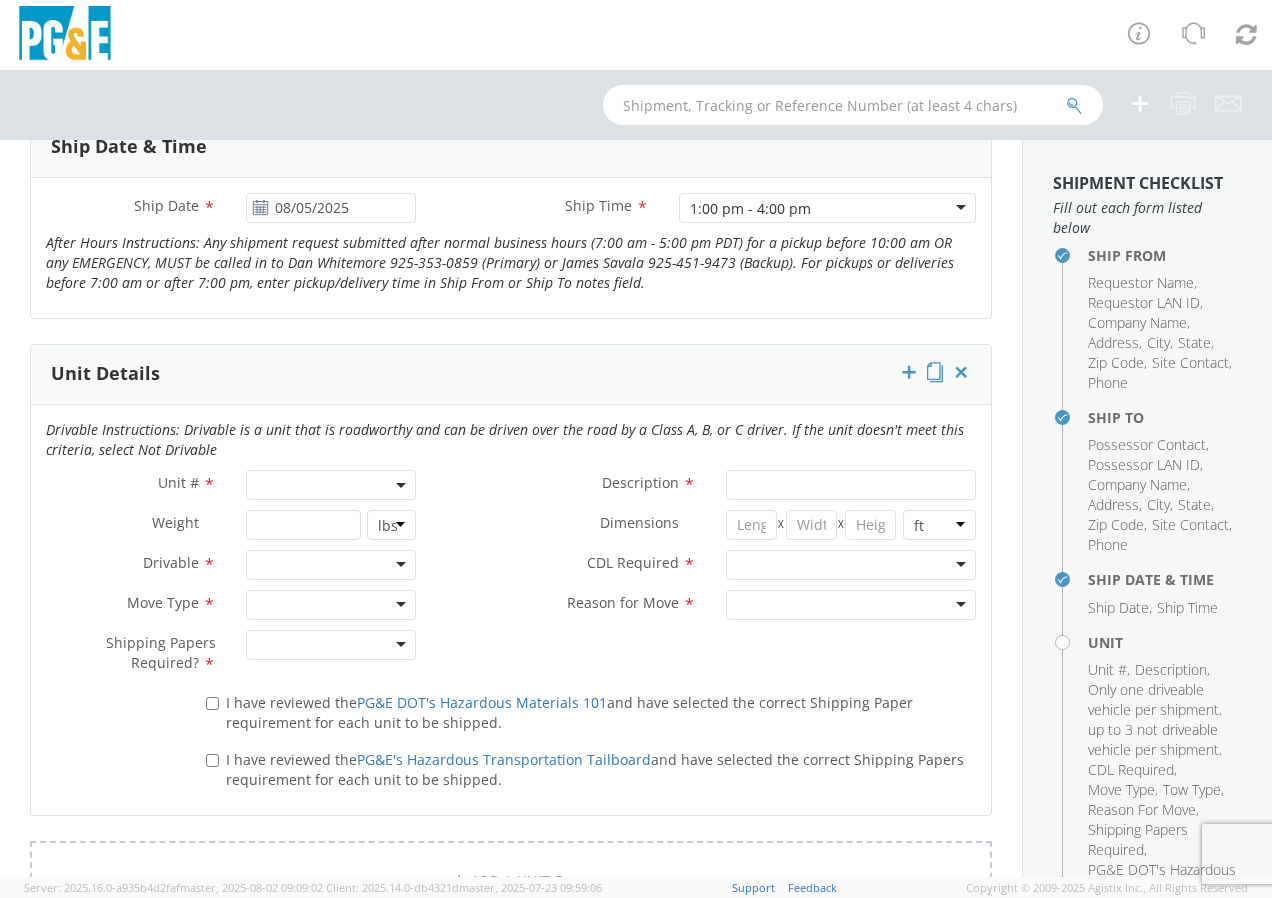 click 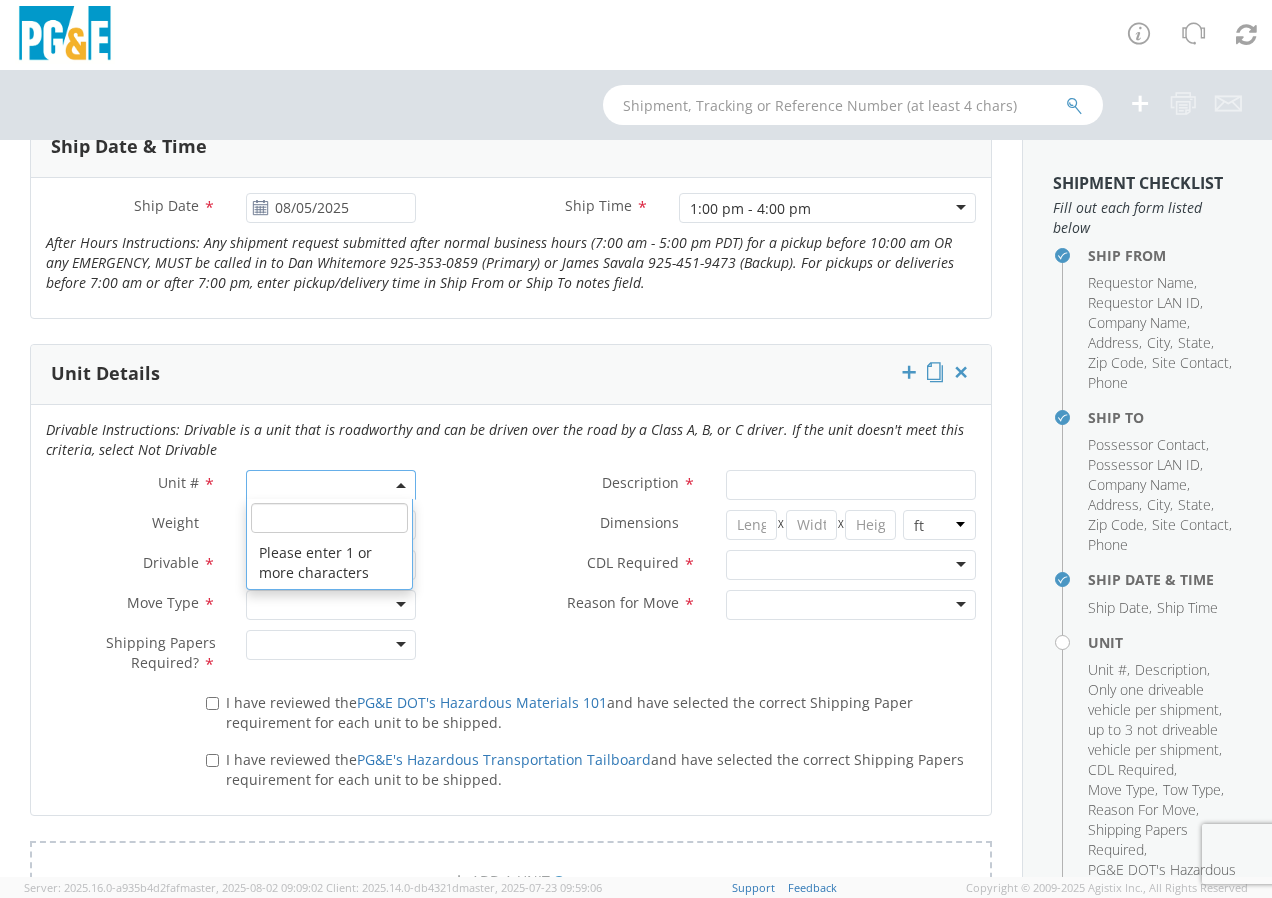 click 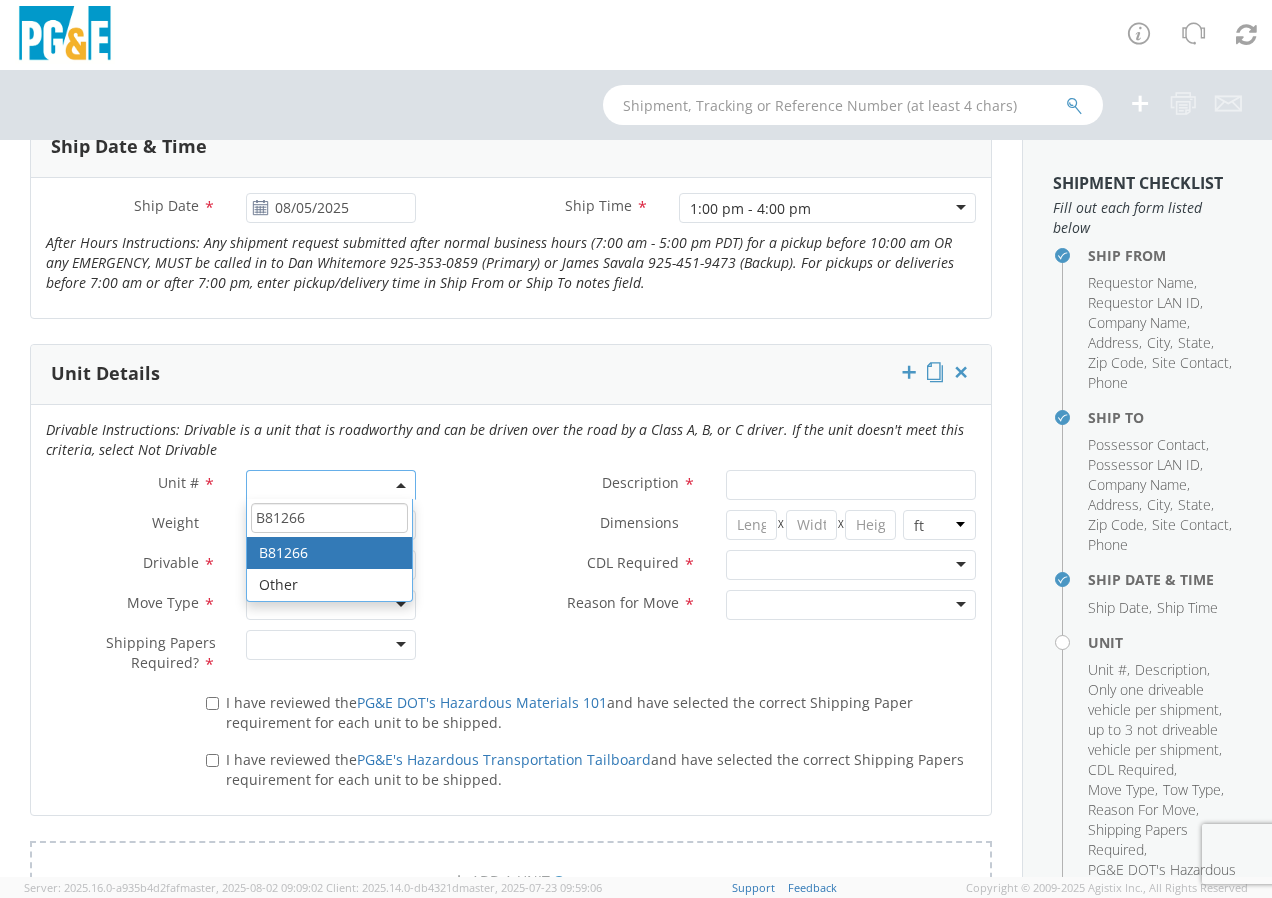 type on "B81266" 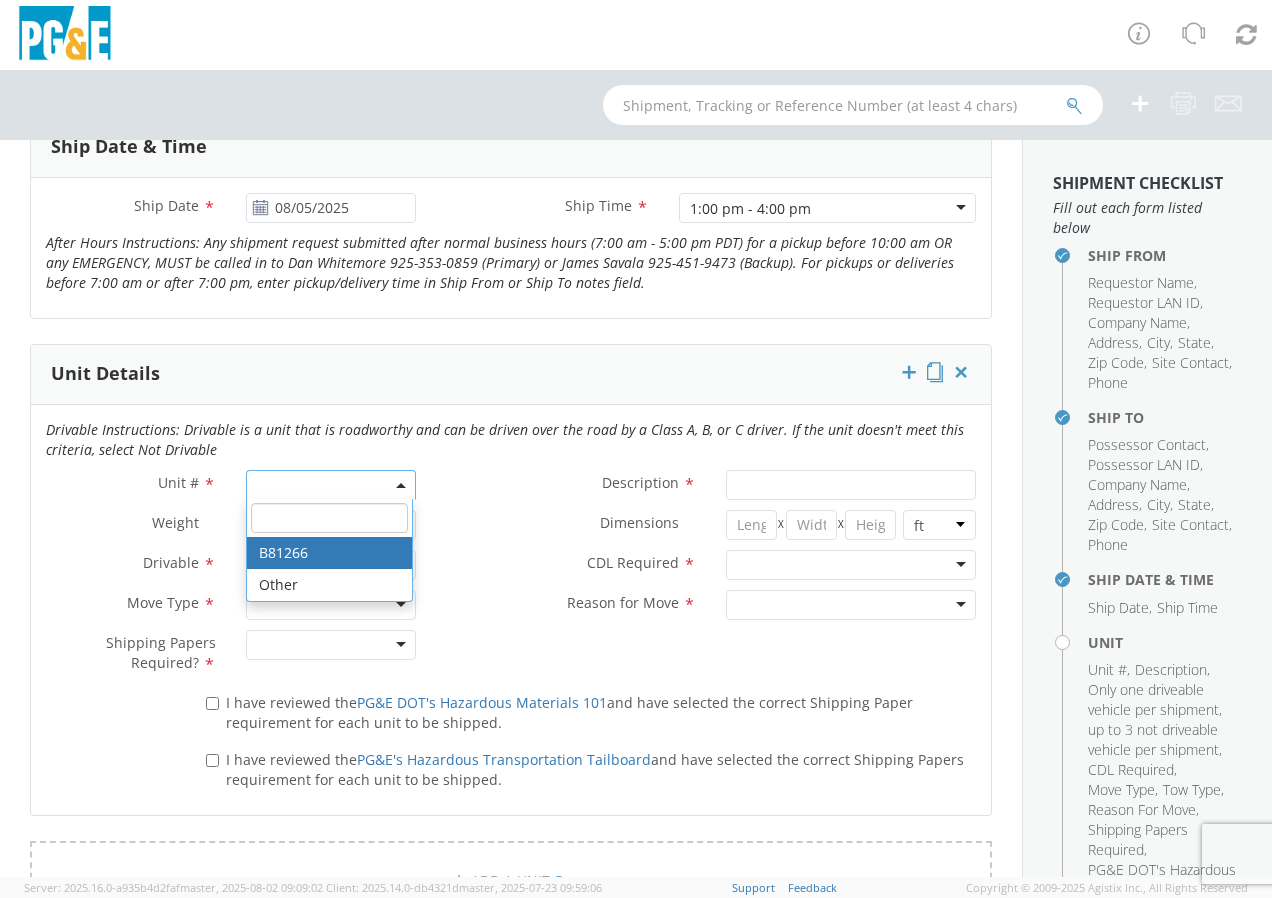 type on "TRAILER; FLATBED-5TH" 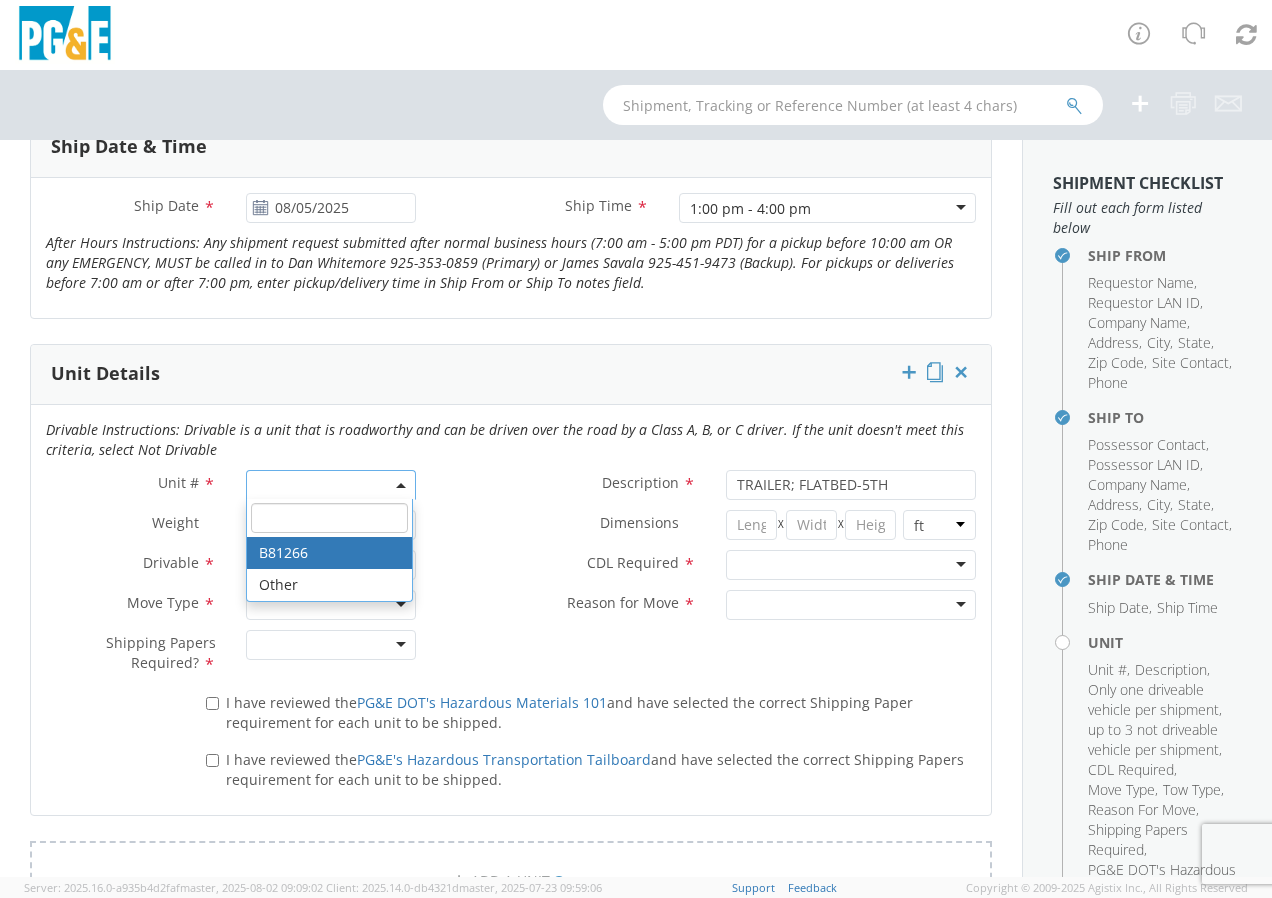 select on "B81266" 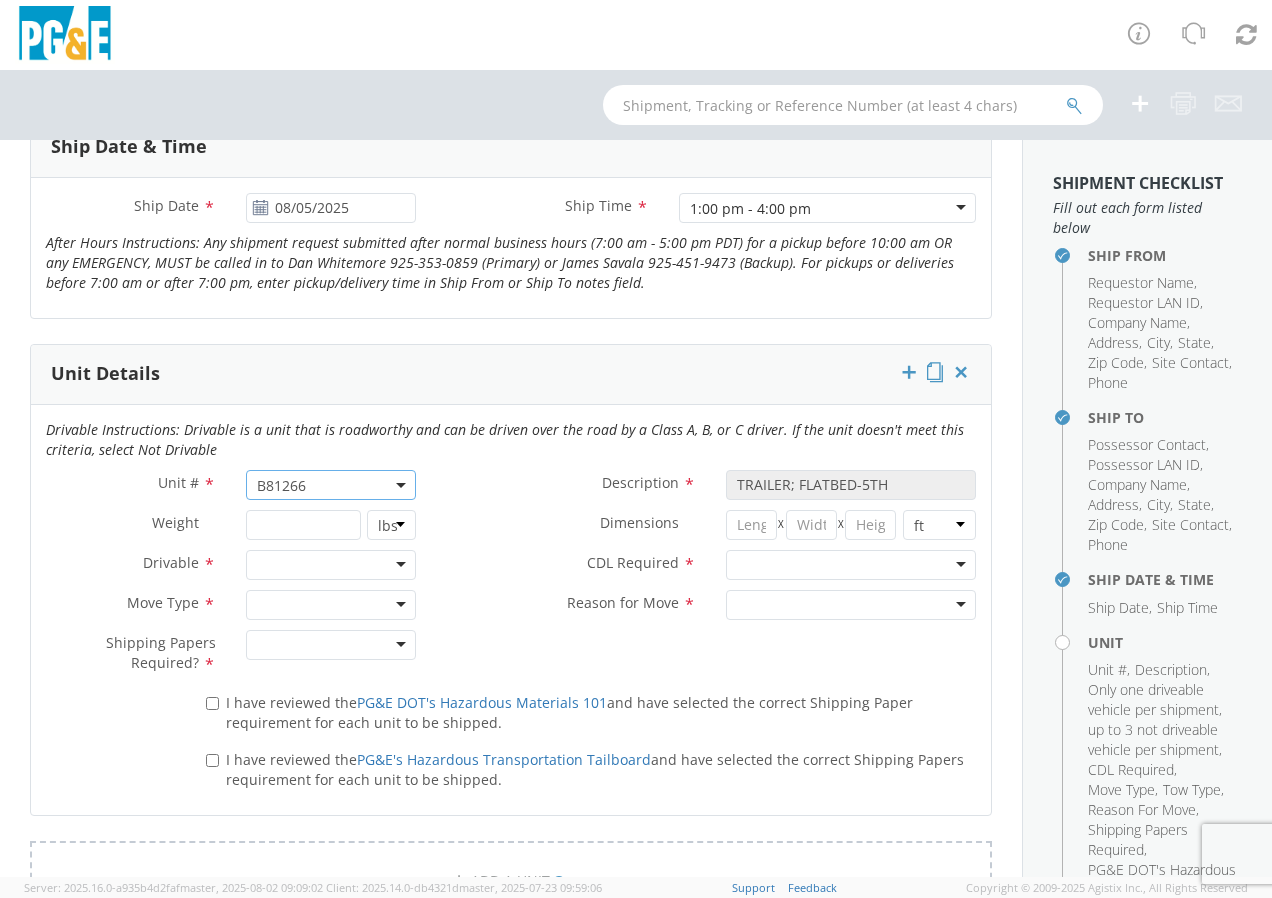 click 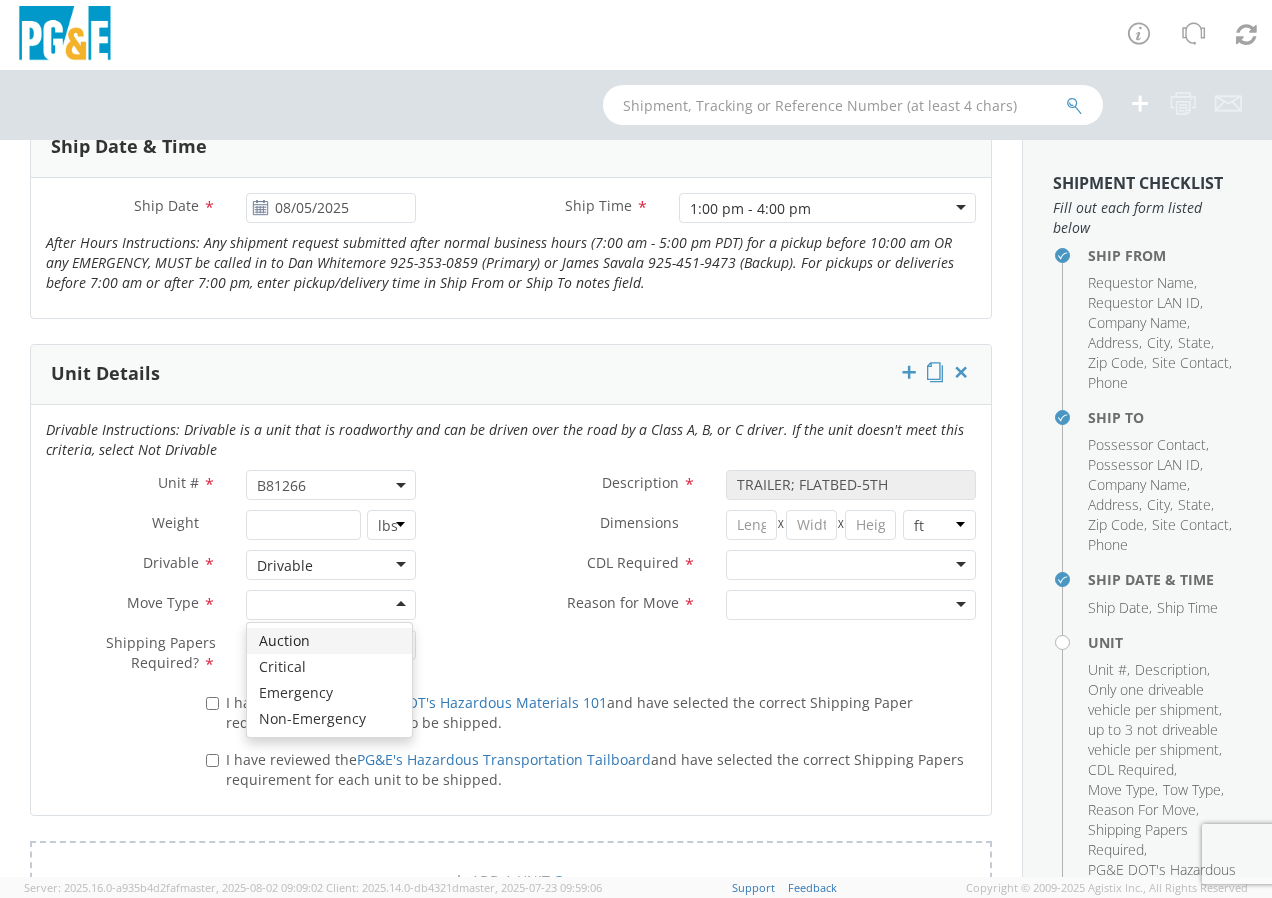 click 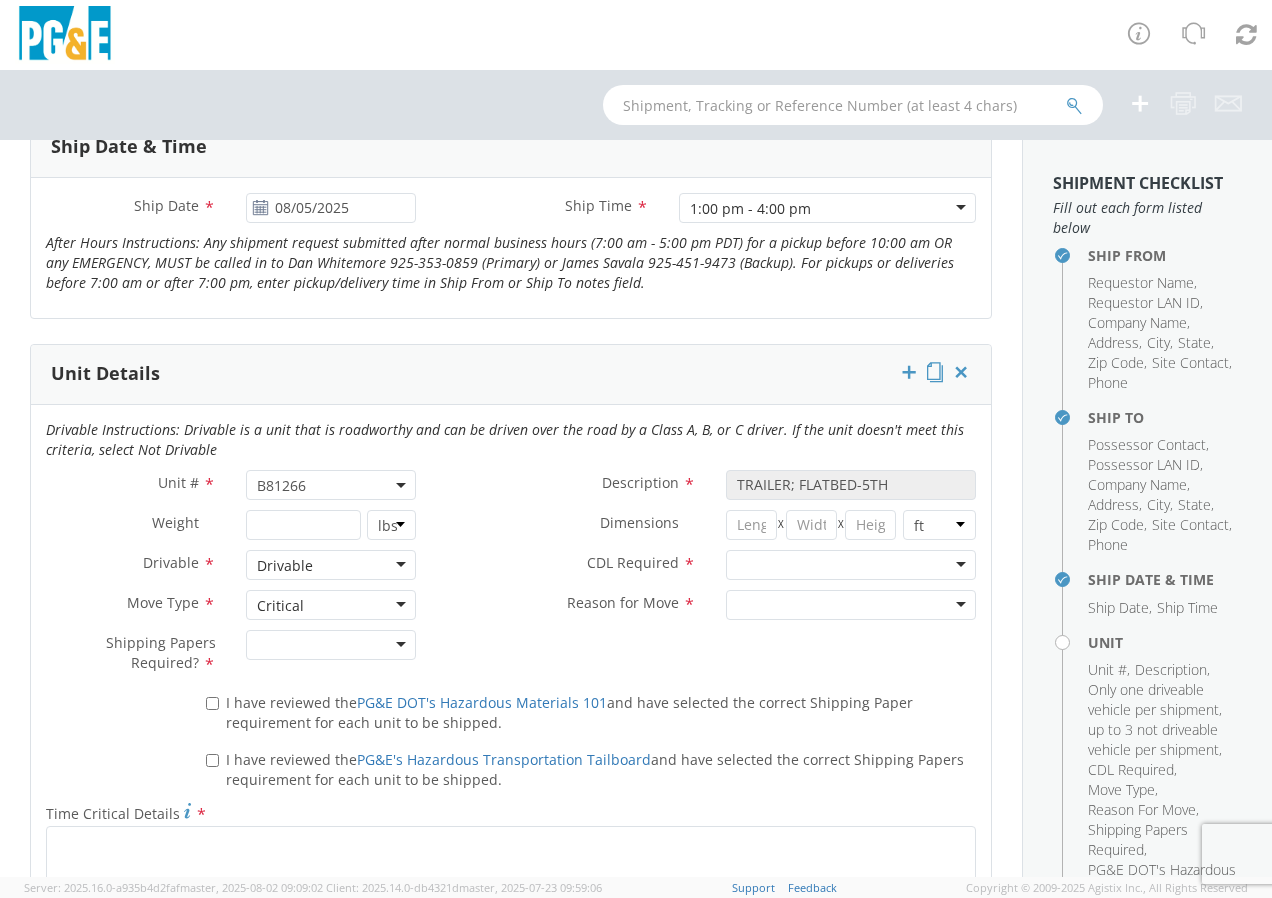 click 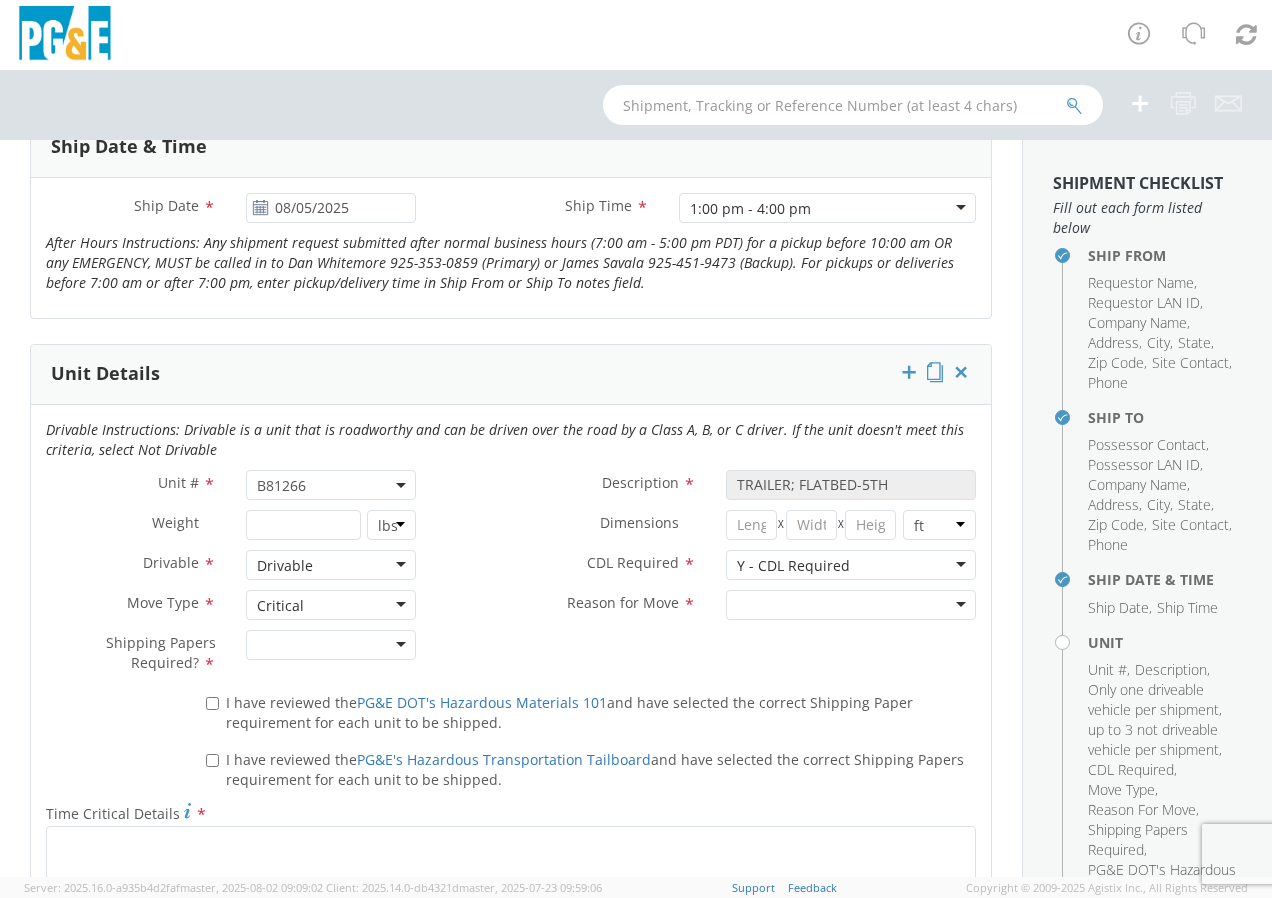 click 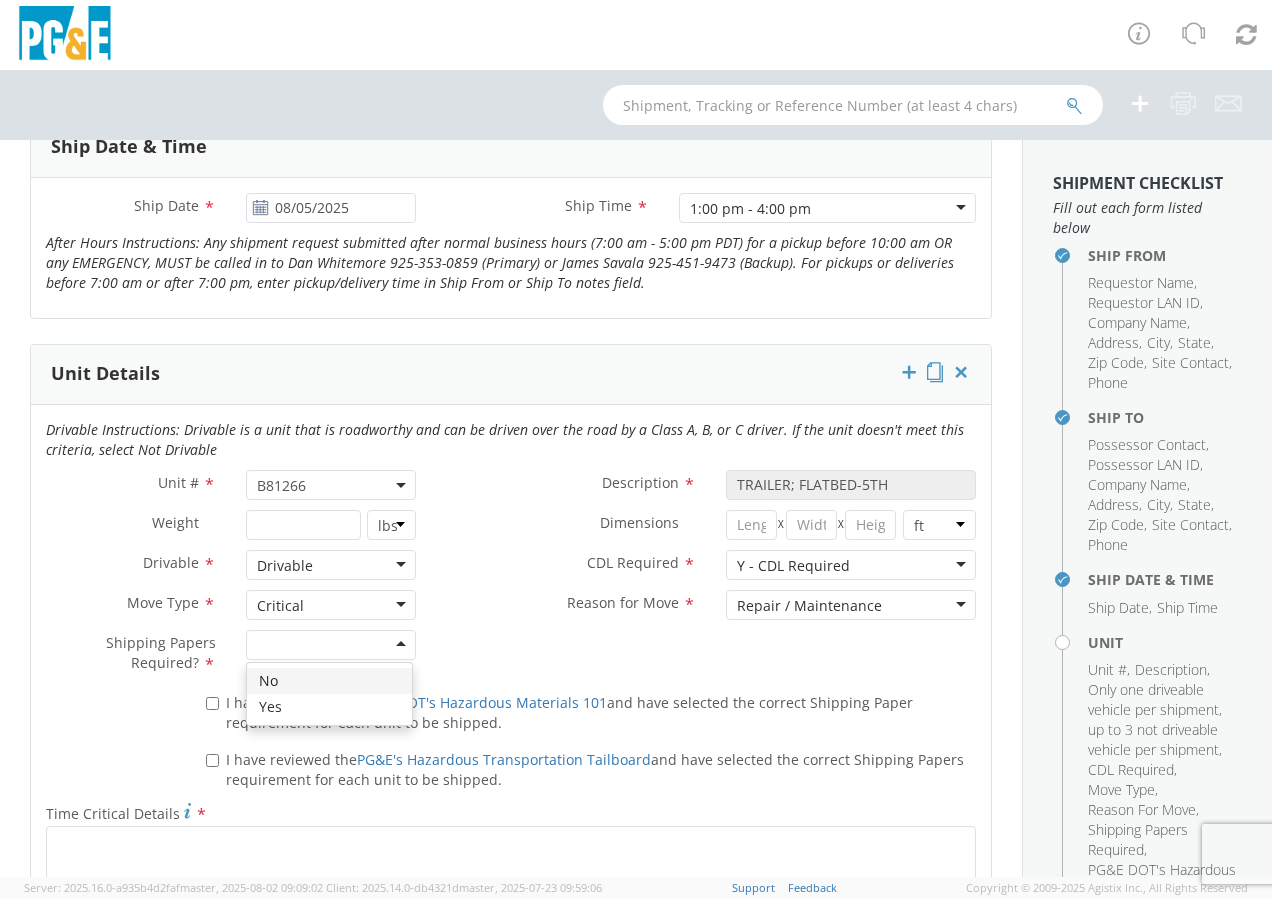 click 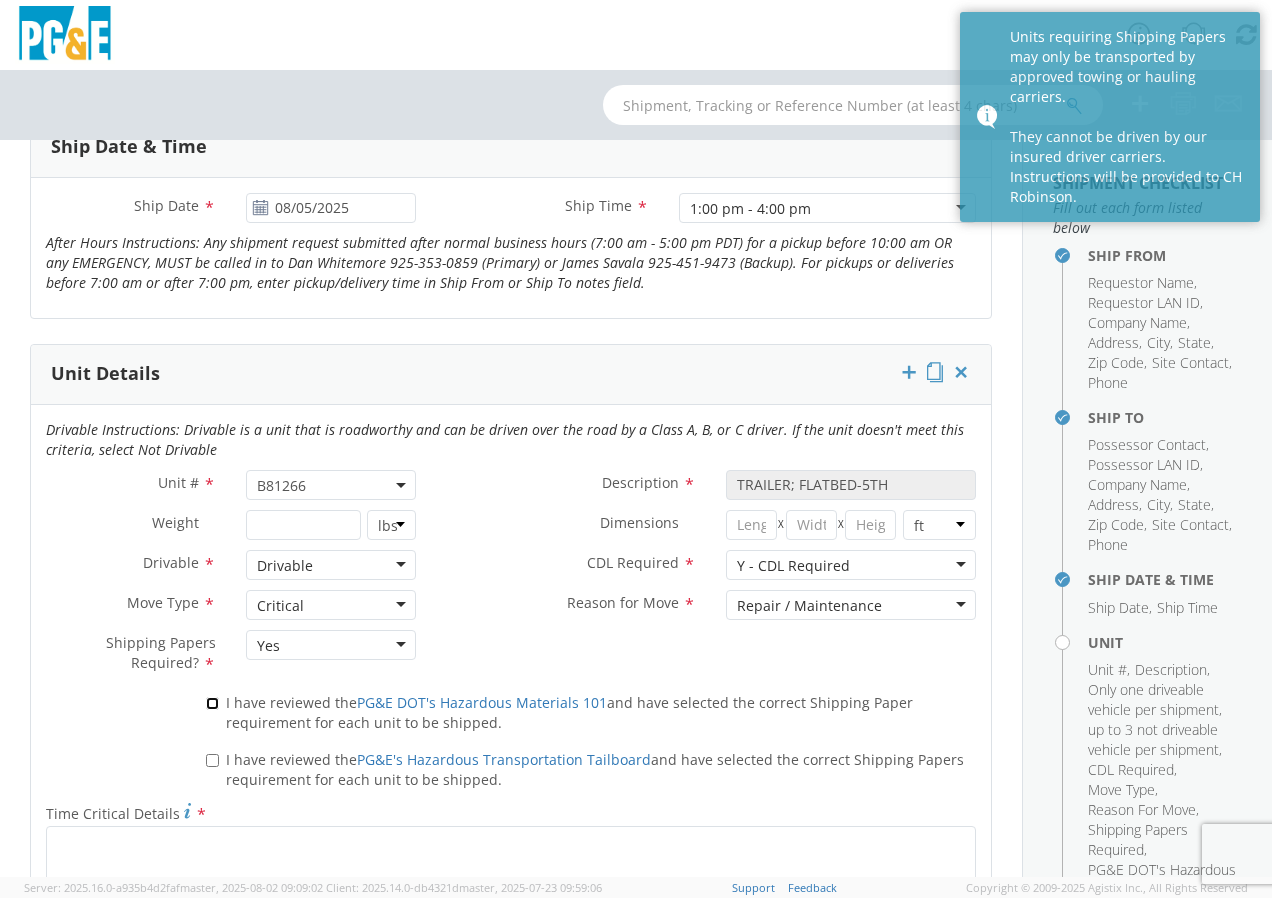 click on "I have reviewed the  PG&E DOT's Hazardous Materials 101
and have selected the correct Shipping Paper requirement for each unit to be shipped." at bounding box center [212, 703] 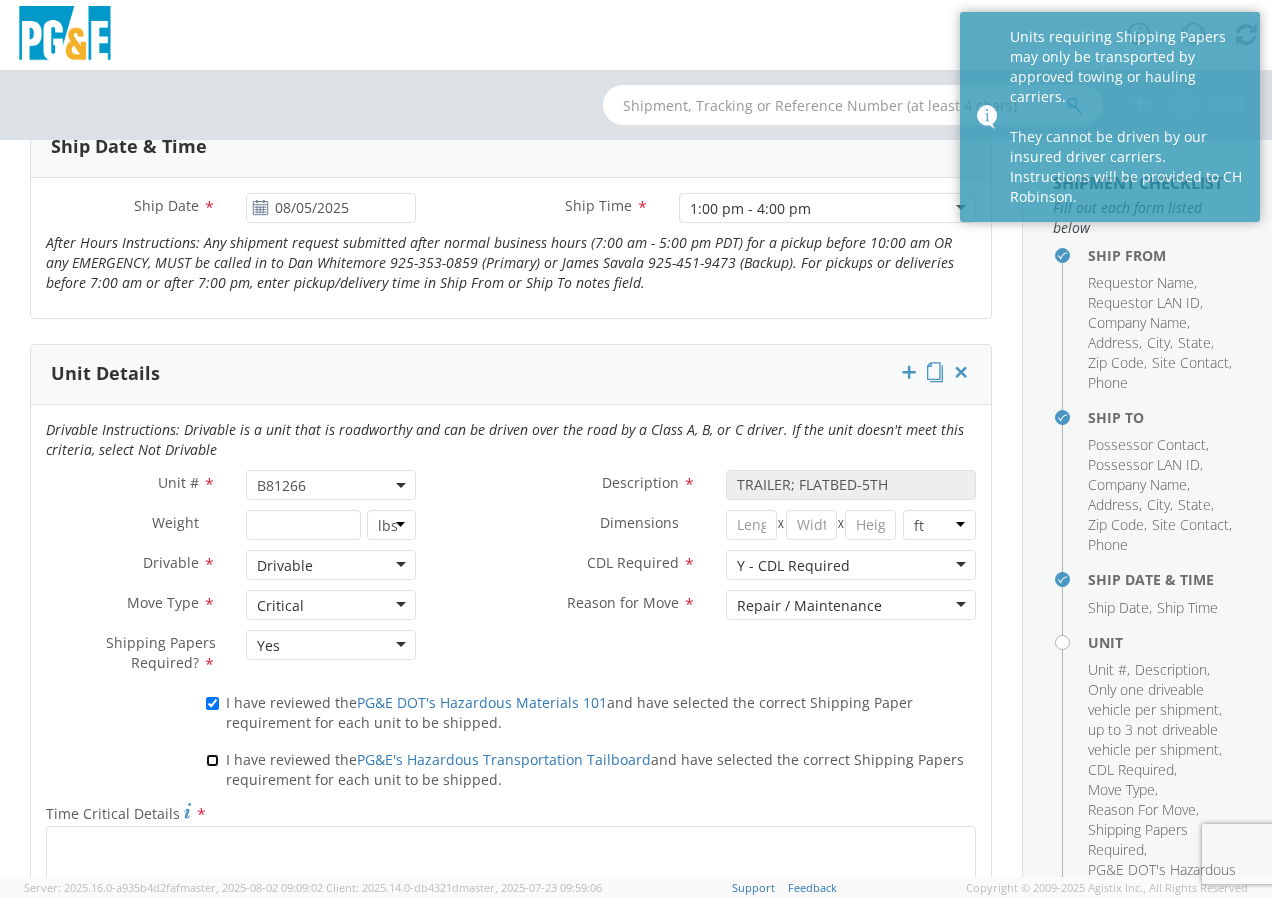 click on "I have reviewed the  PG&E's Hazardous Transportation Tailboard
and have selected the correct Shipping Papers requirement for each unit to be shipped." at bounding box center [212, 760] 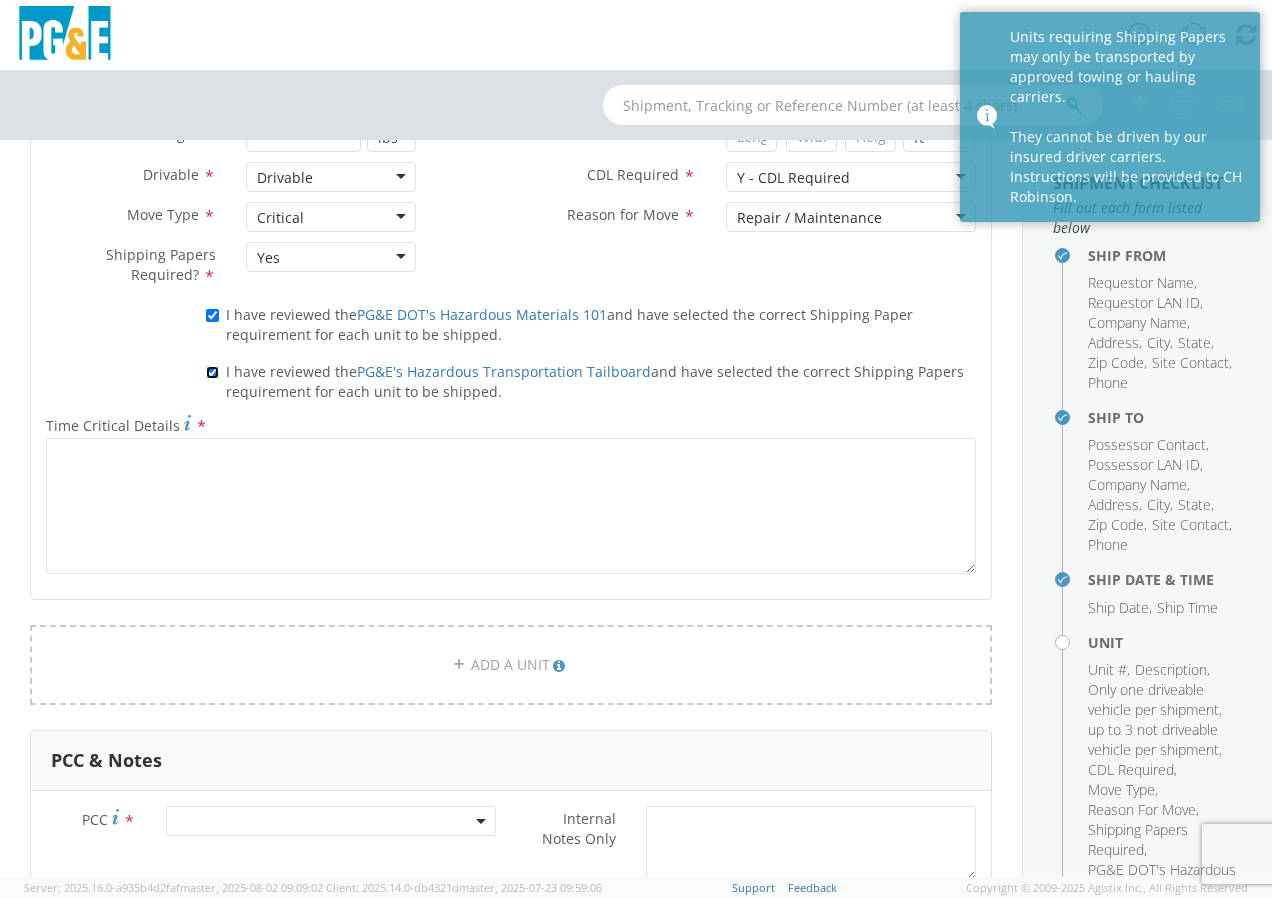 scroll, scrollTop: 1200, scrollLeft: 0, axis: vertical 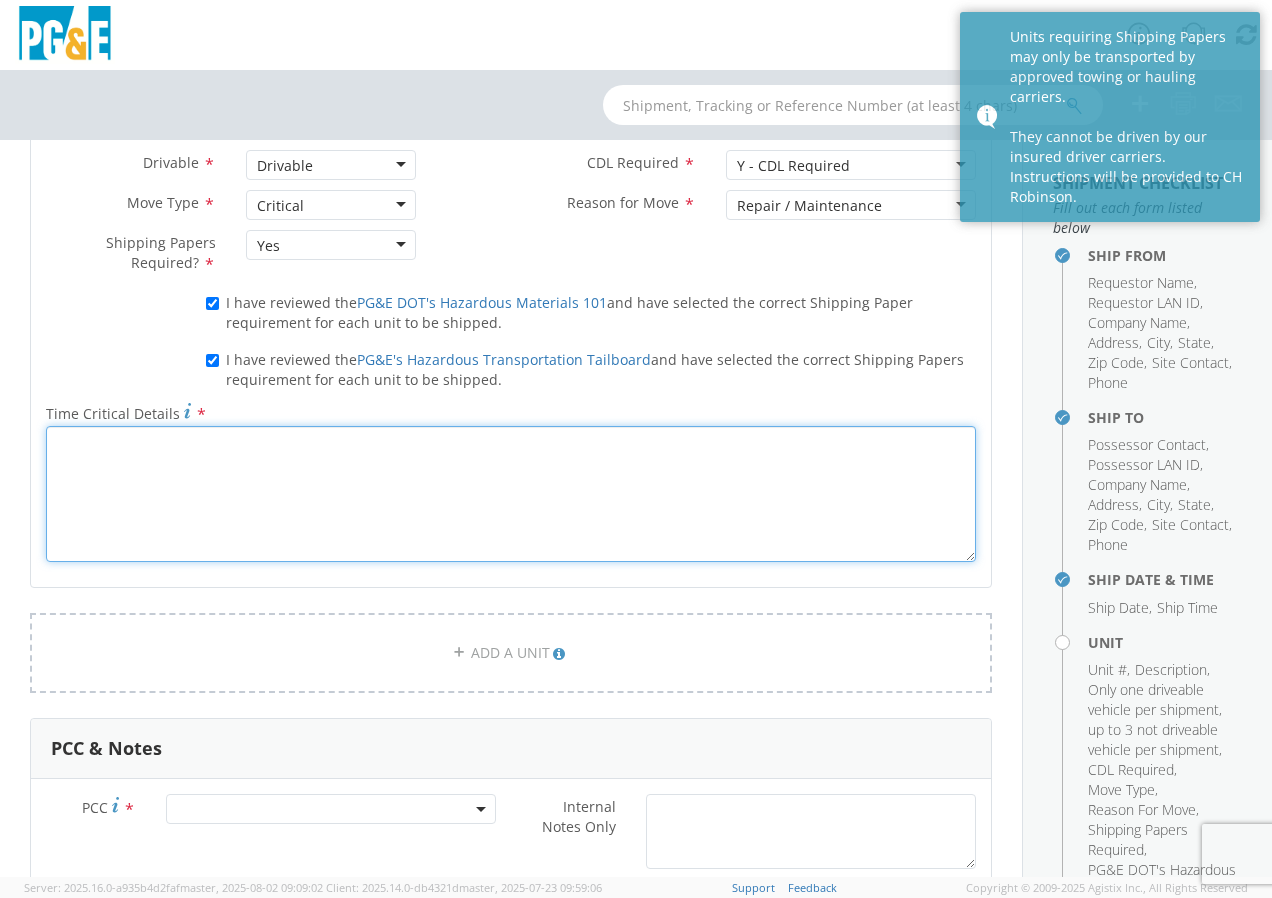 click on "Time Critical Details        *" at bounding box center [511, 494] 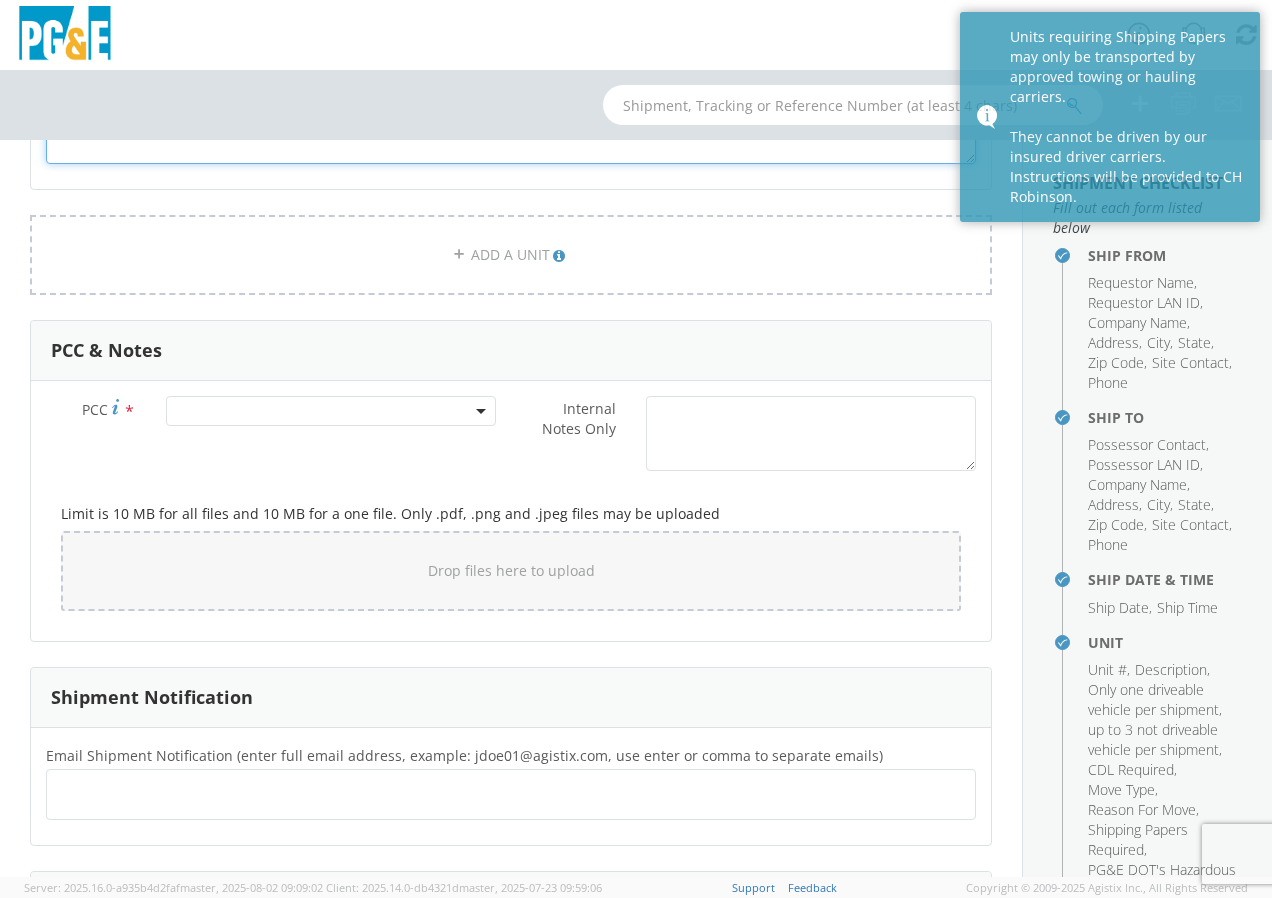 scroll, scrollTop: 1600, scrollLeft: 0, axis: vertical 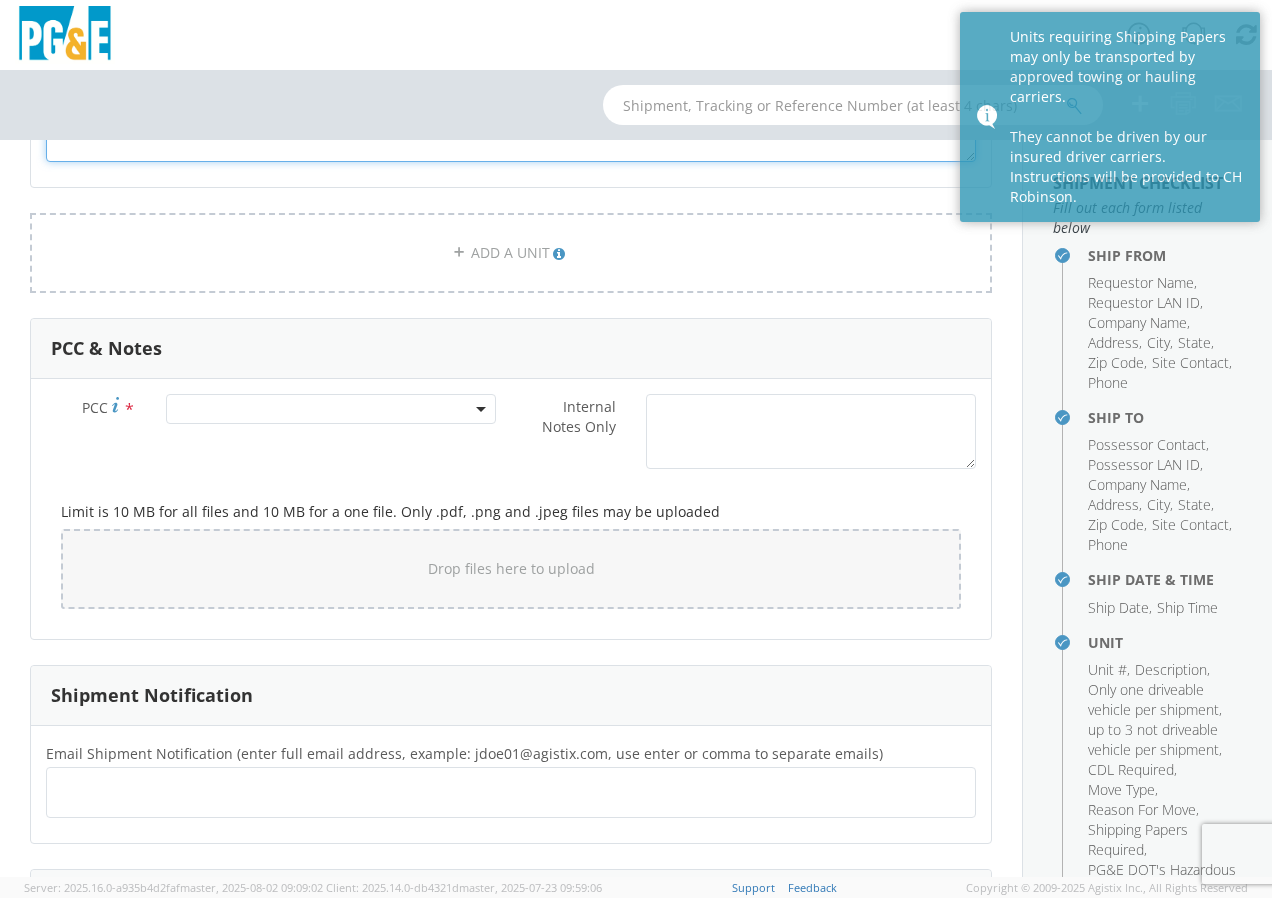 type on "THIS UNIT NEEDS TO BE PICKED UP AT 3:00 PM [LAST] HAS BEEN NOTIFIED THEY ARE THE ONLY ONES THAT CAN HALL THIS UNIT BEING IT IS CARRYING NATURAL GAS." 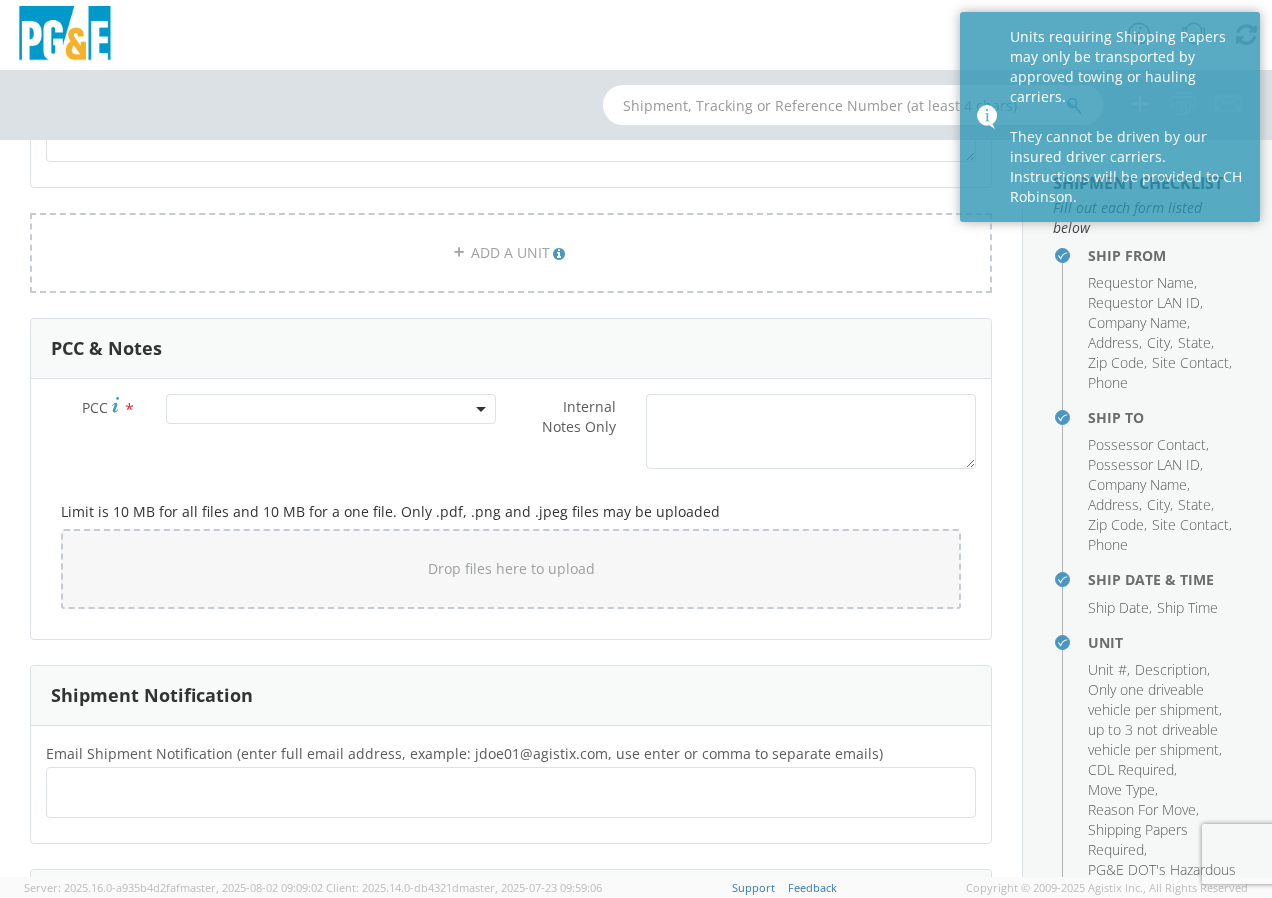 click 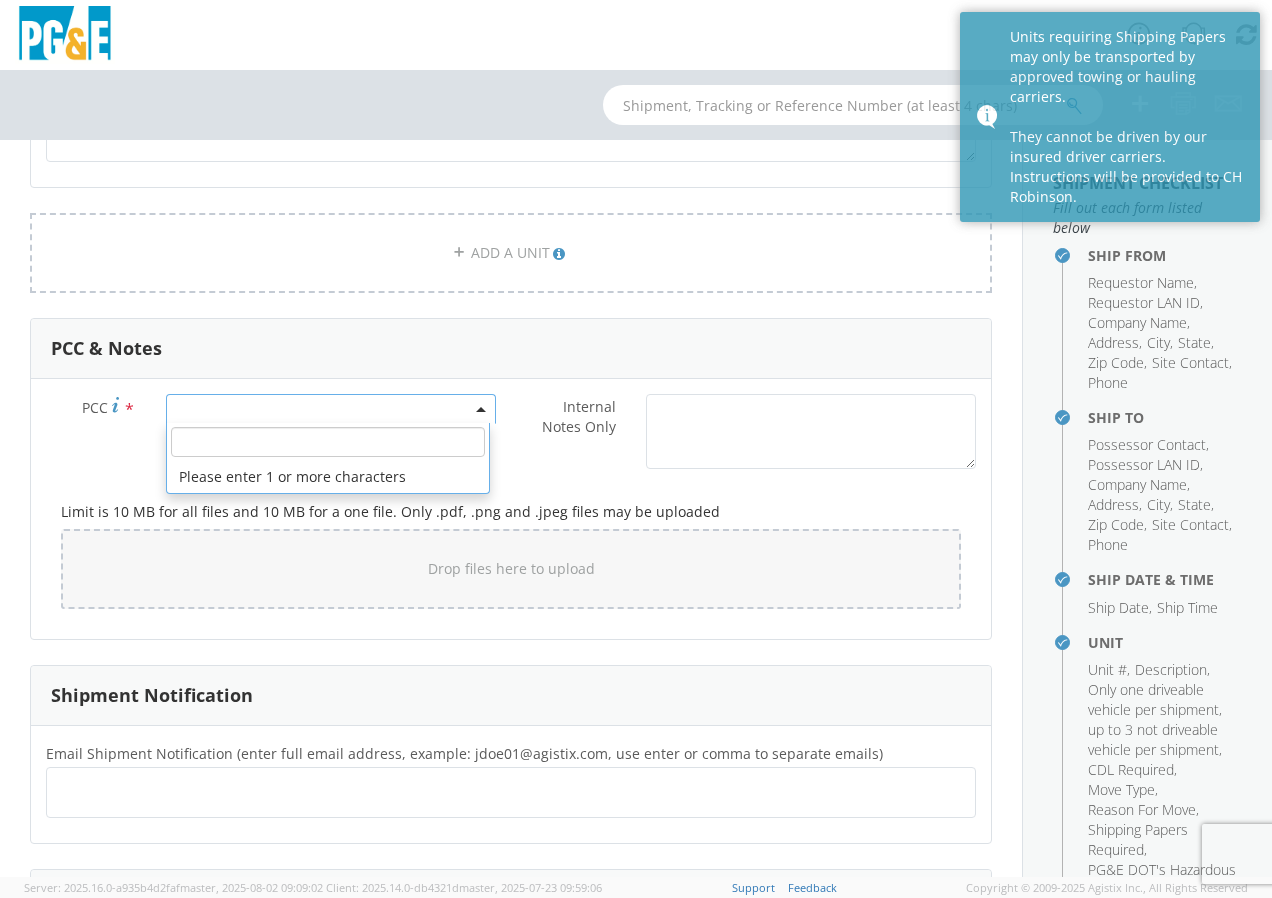 paste on "11256" 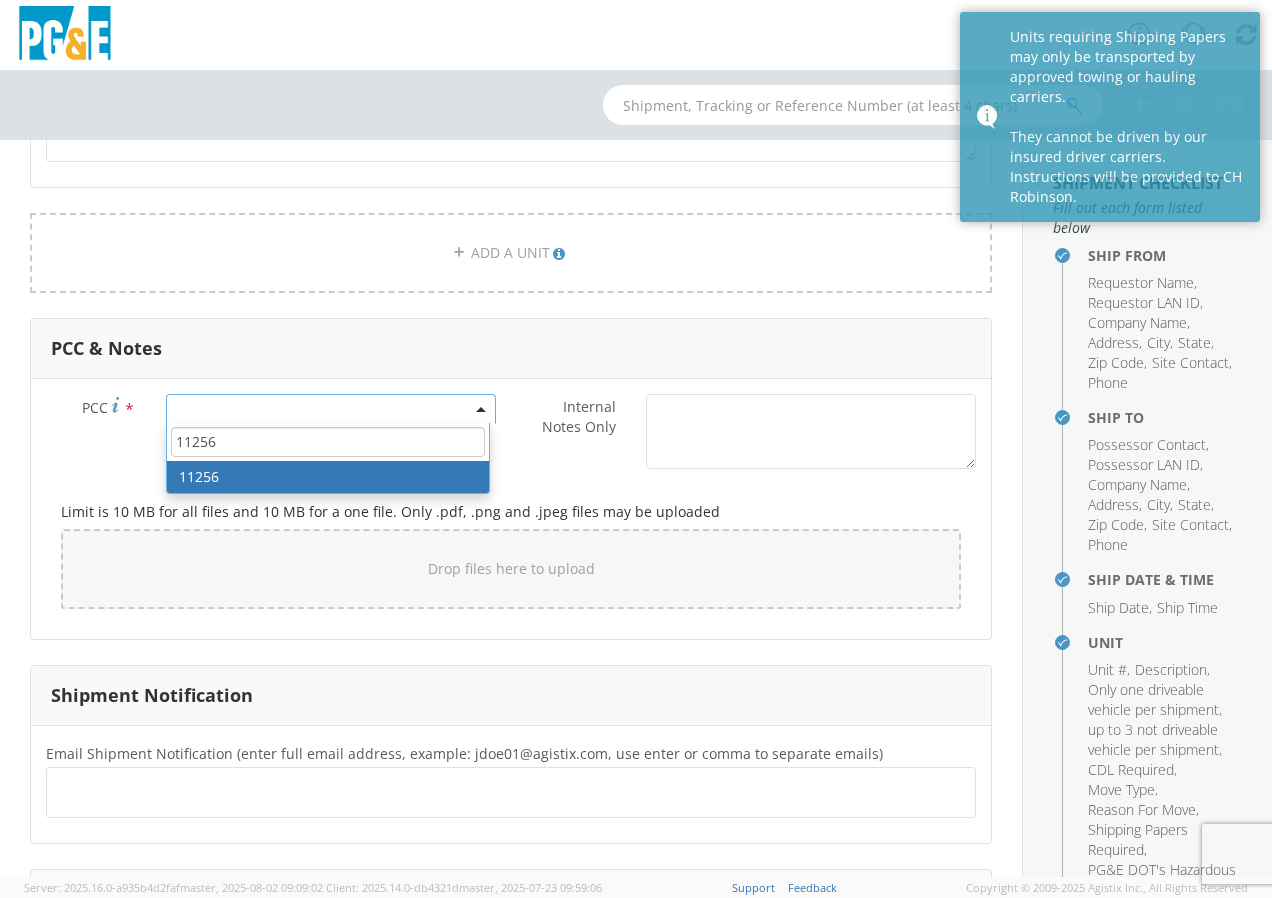 type on "11256" 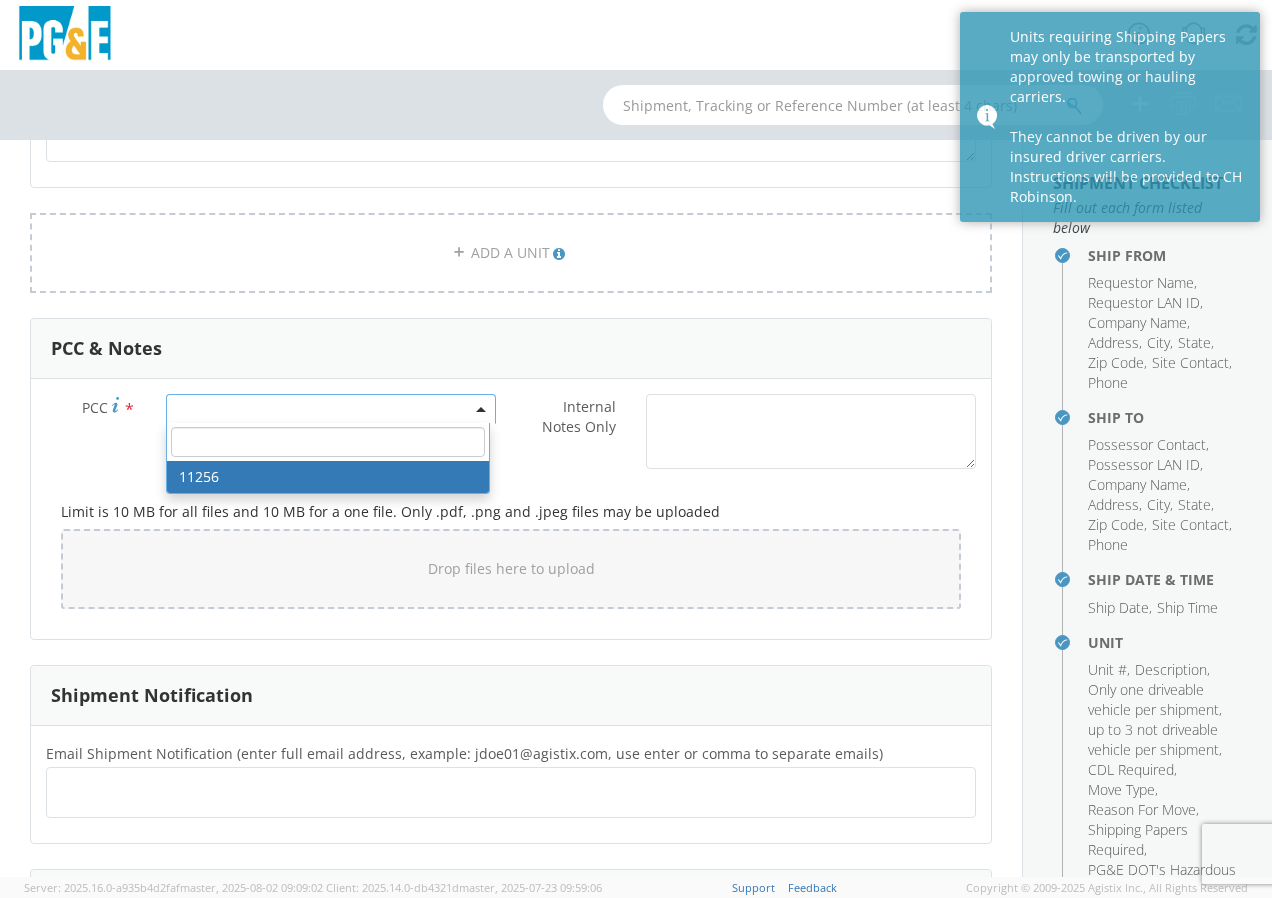 select on "11256" 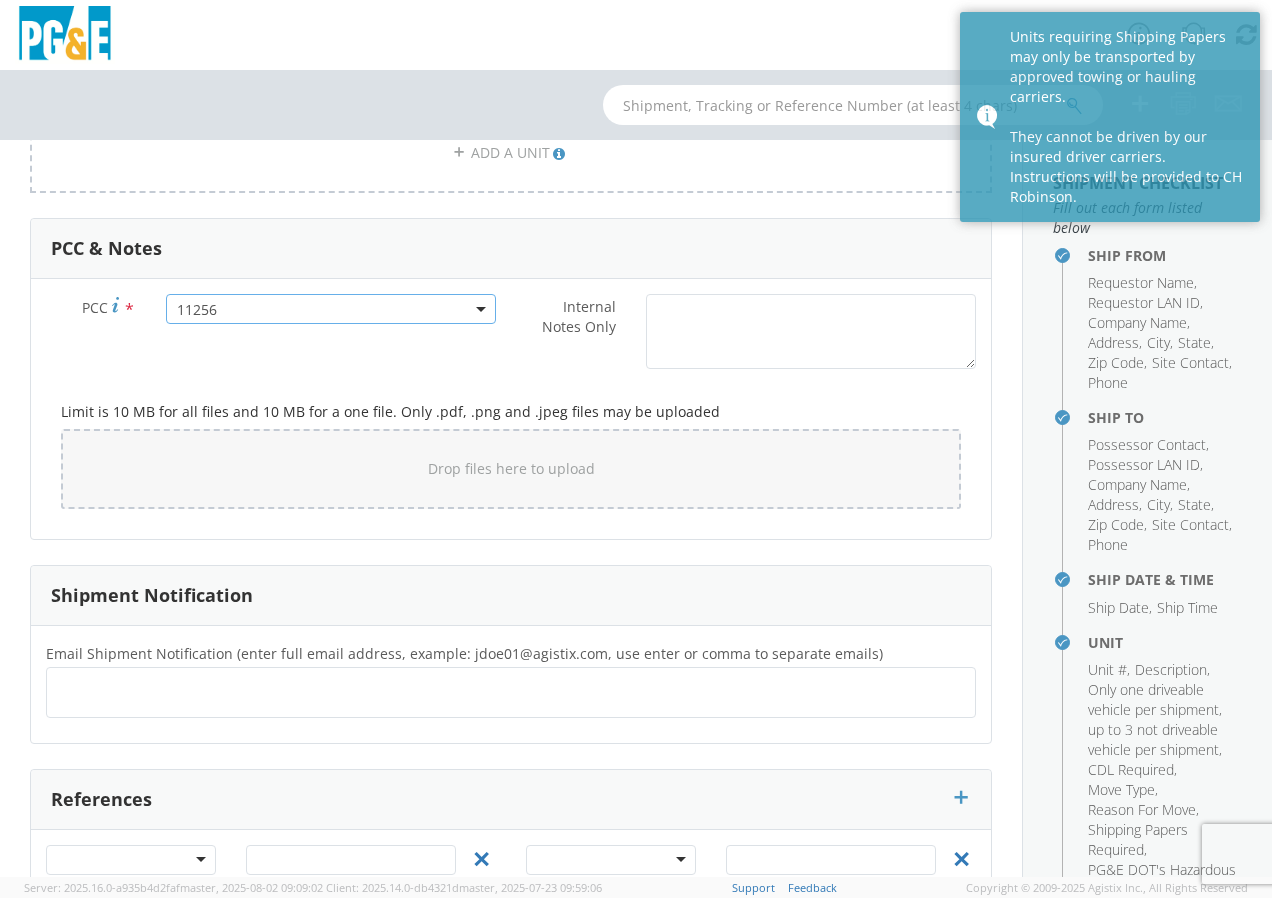 scroll, scrollTop: 1789, scrollLeft: 0, axis: vertical 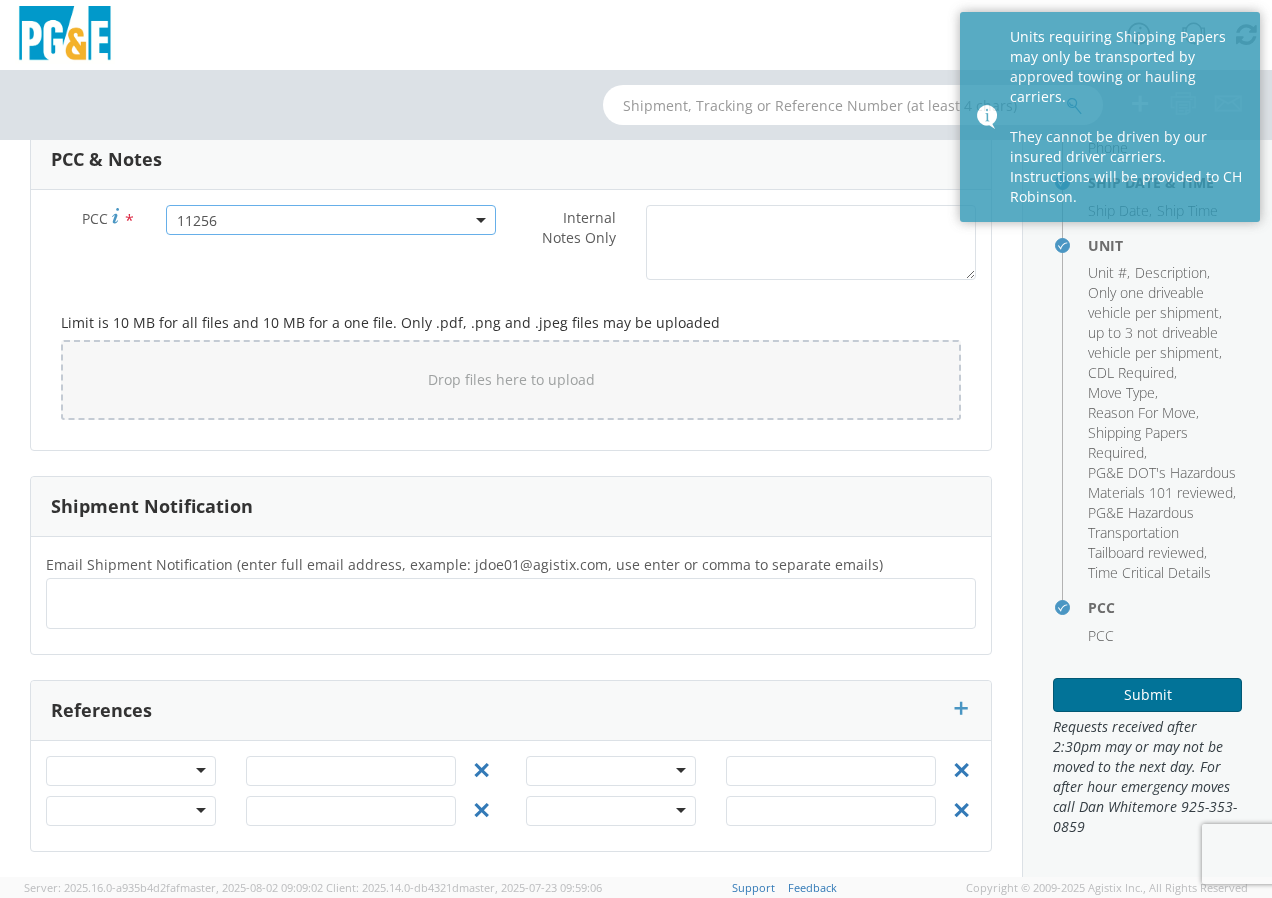 click on "Submit" at bounding box center (1147, 695) 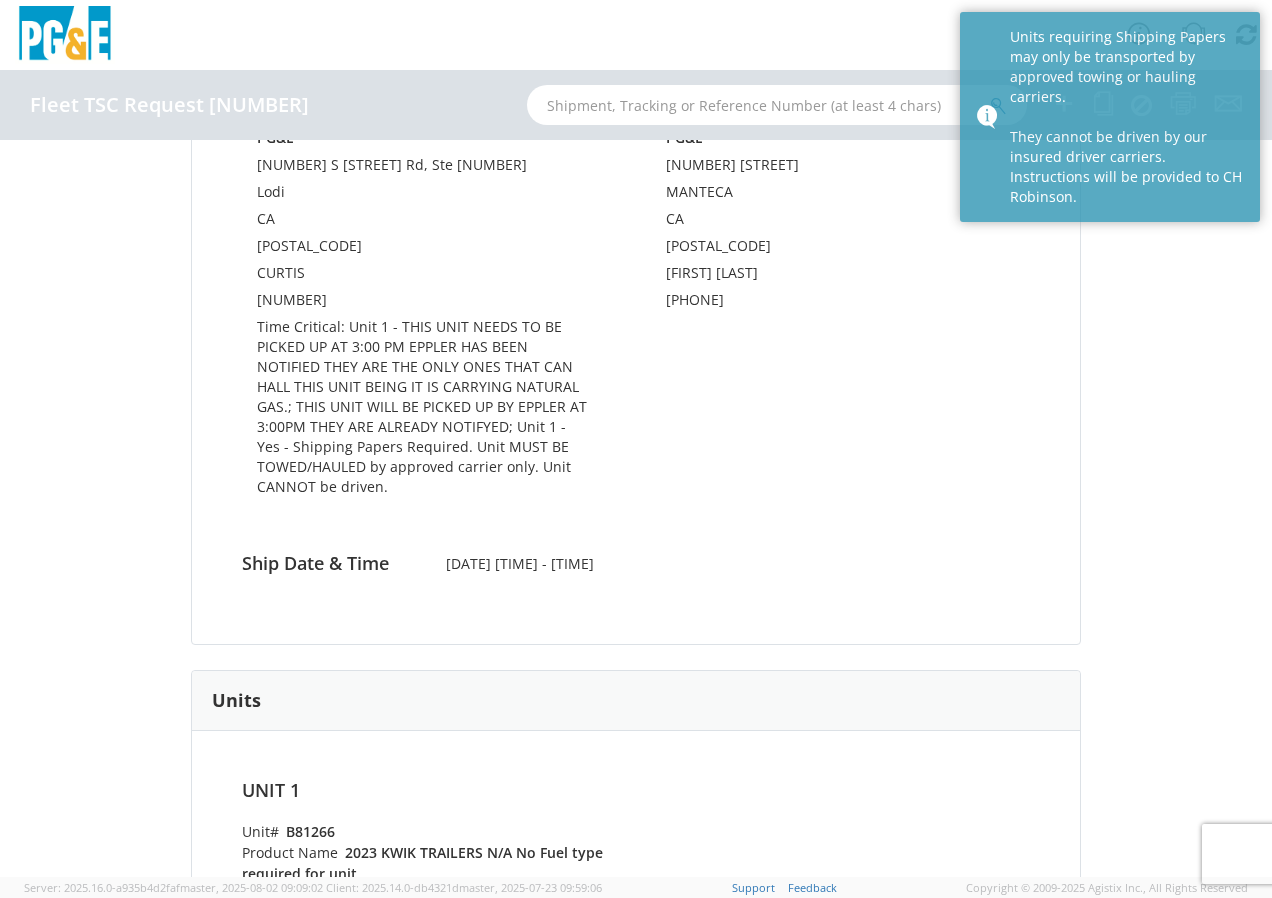 scroll, scrollTop: 0, scrollLeft: 0, axis: both 